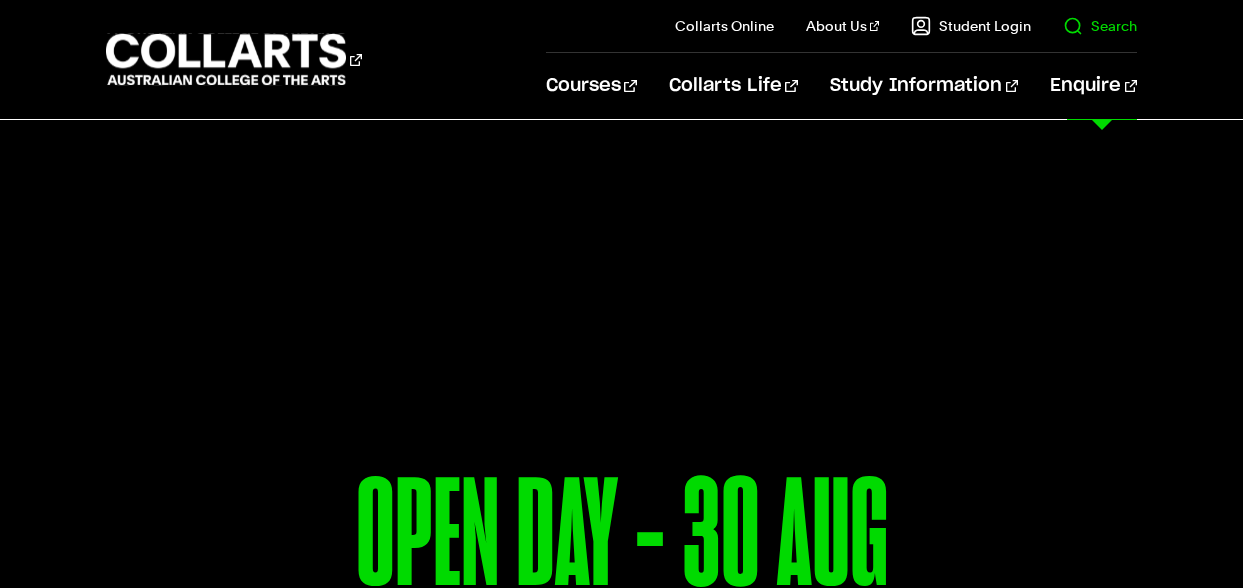 scroll, scrollTop: 0, scrollLeft: 0, axis: both 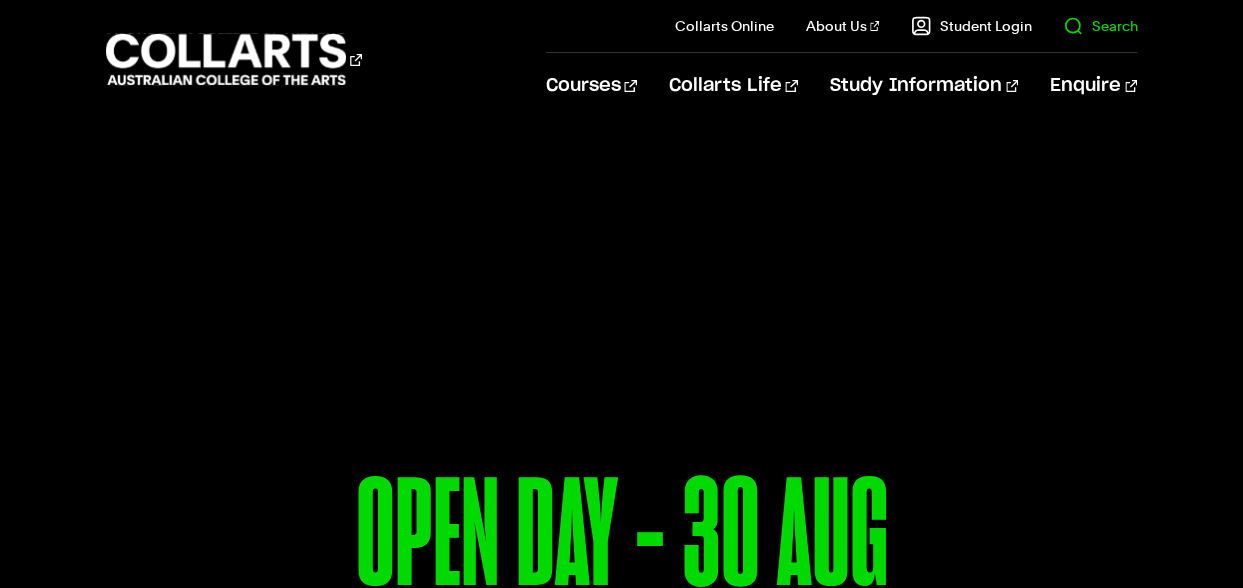 click on "Search" at bounding box center (1100, 26) 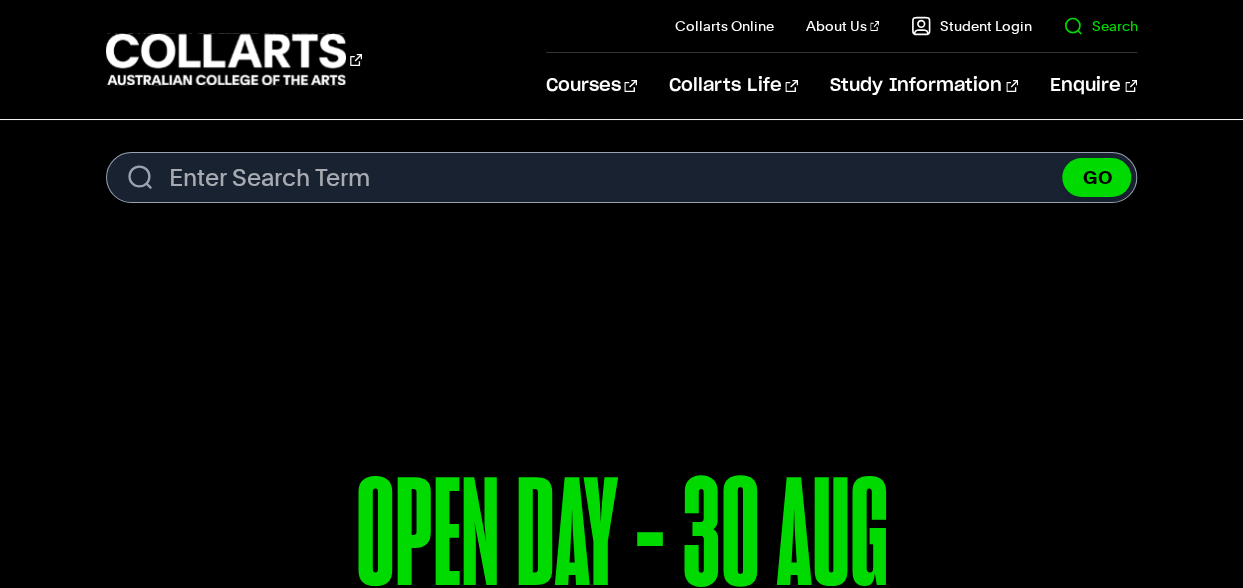 click on "Search" at bounding box center [1100, 26] 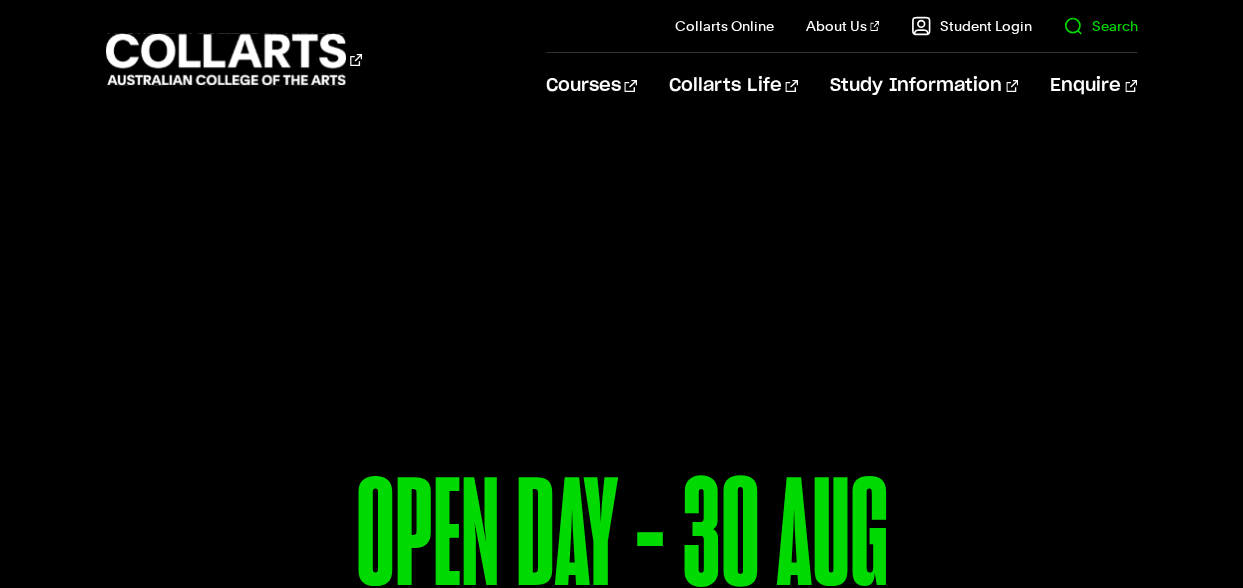 click on "Search" at bounding box center (1100, 26) 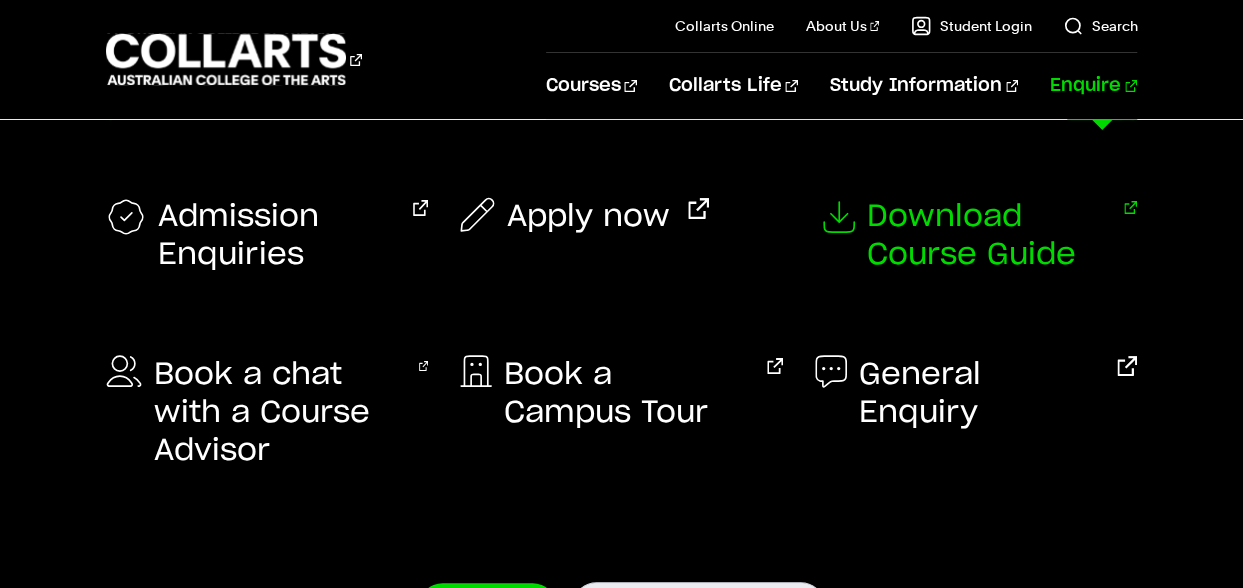 scroll, scrollTop: 0, scrollLeft: 0, axis: both 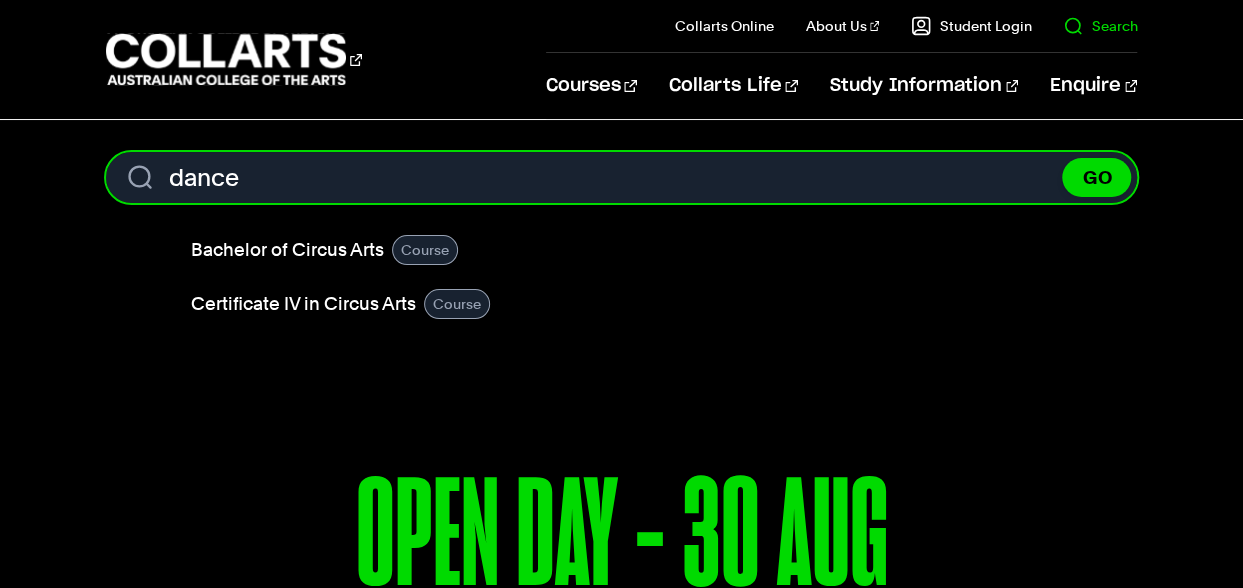 type on "dance" 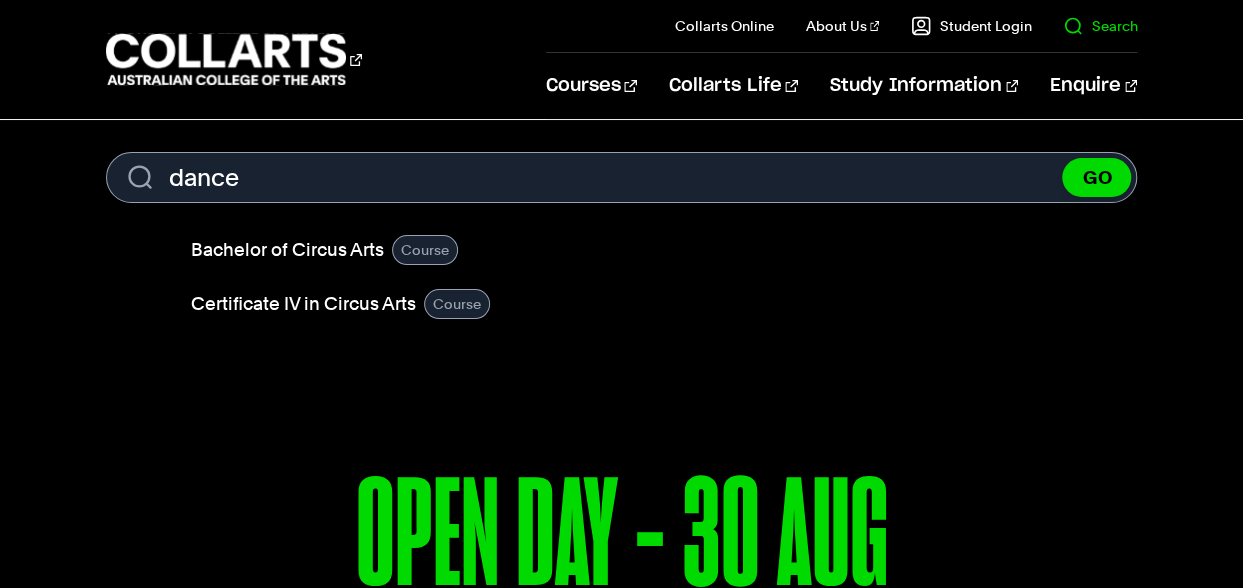 click on "Search" at bounding box center [1100, 26] 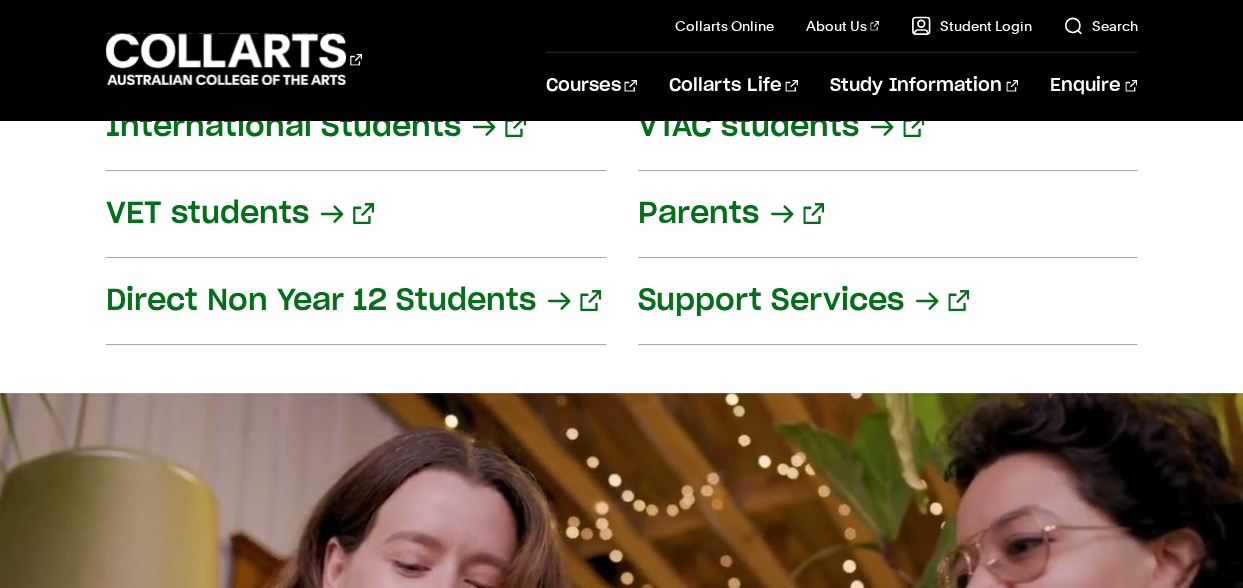 scroll, scrollTop: 2700, scrollLeft: 0, axis: vertical 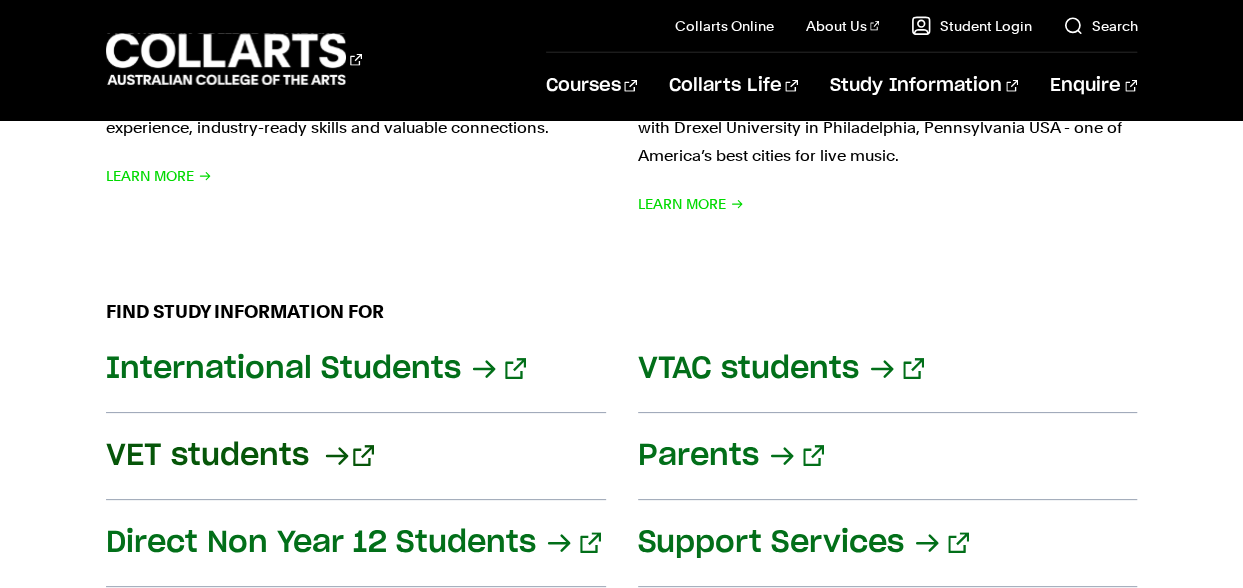 click on "VET students" at bounding box center [356, 456] 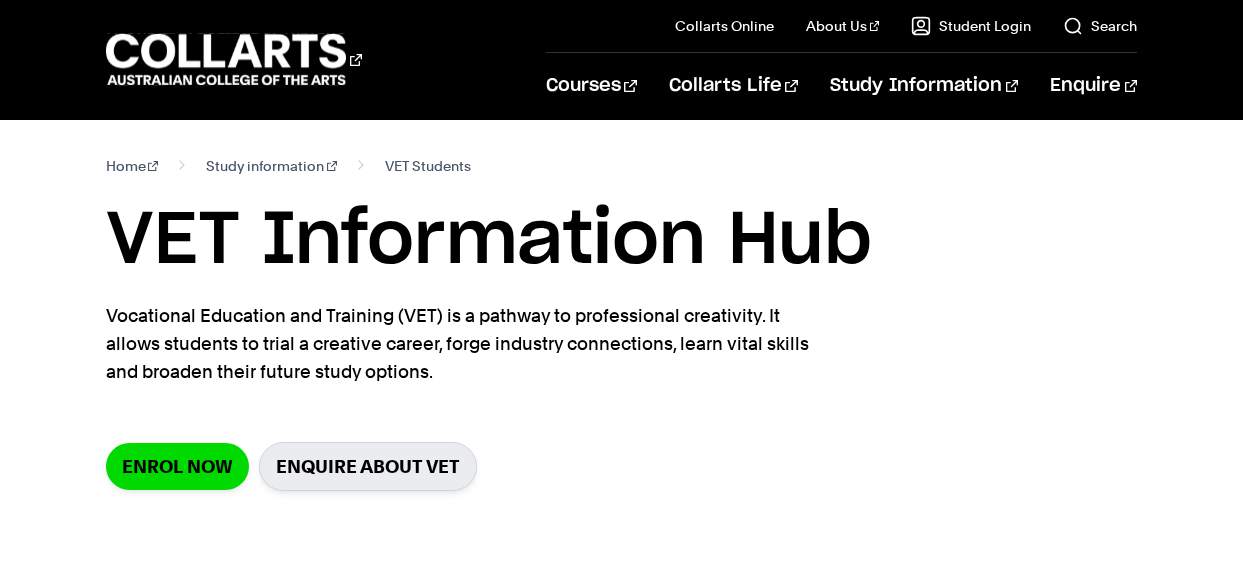scroll, scrollTop: 0, scrollLeft: 0, axis: both 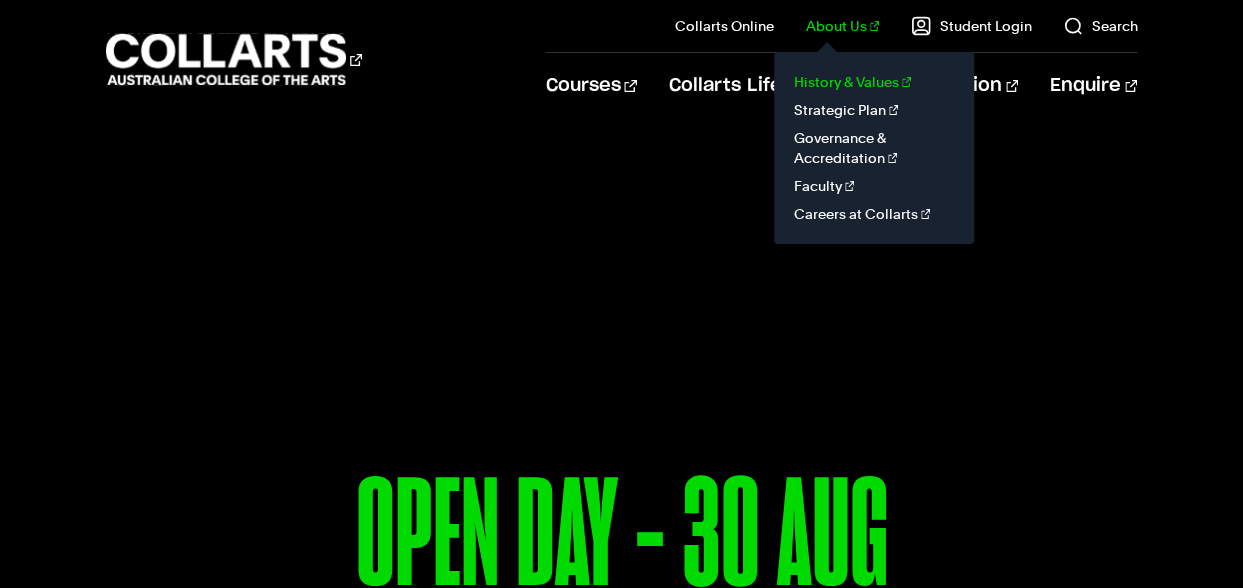 click on "History & Values" at bounding box center (874, 82) 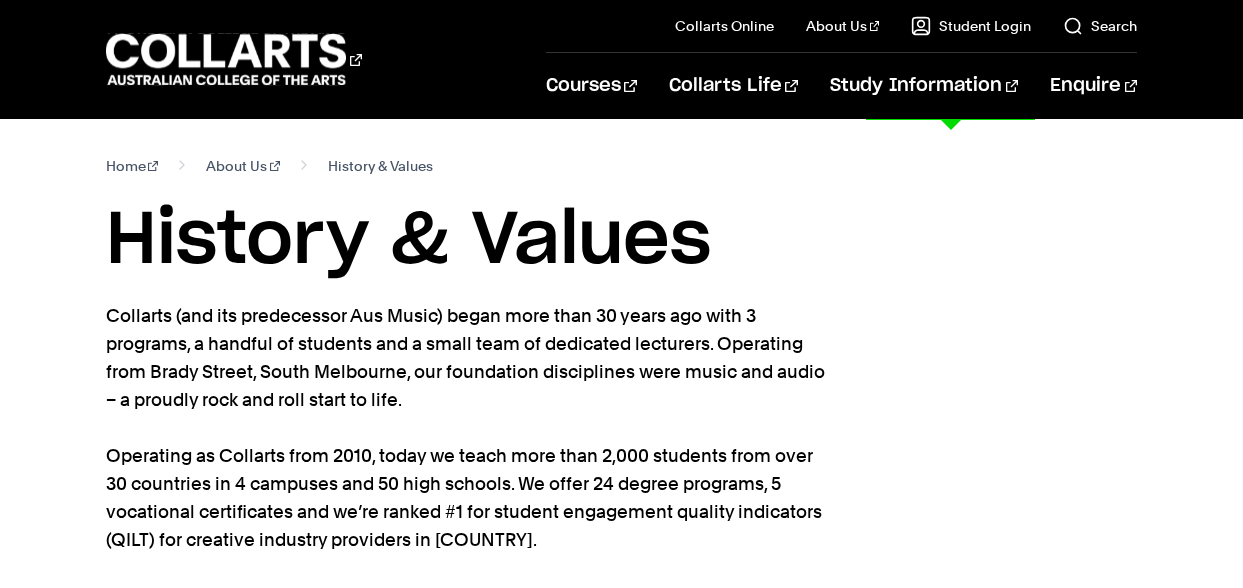 scroll, scrollTop: 0, scrollLeft: 0, axis: both 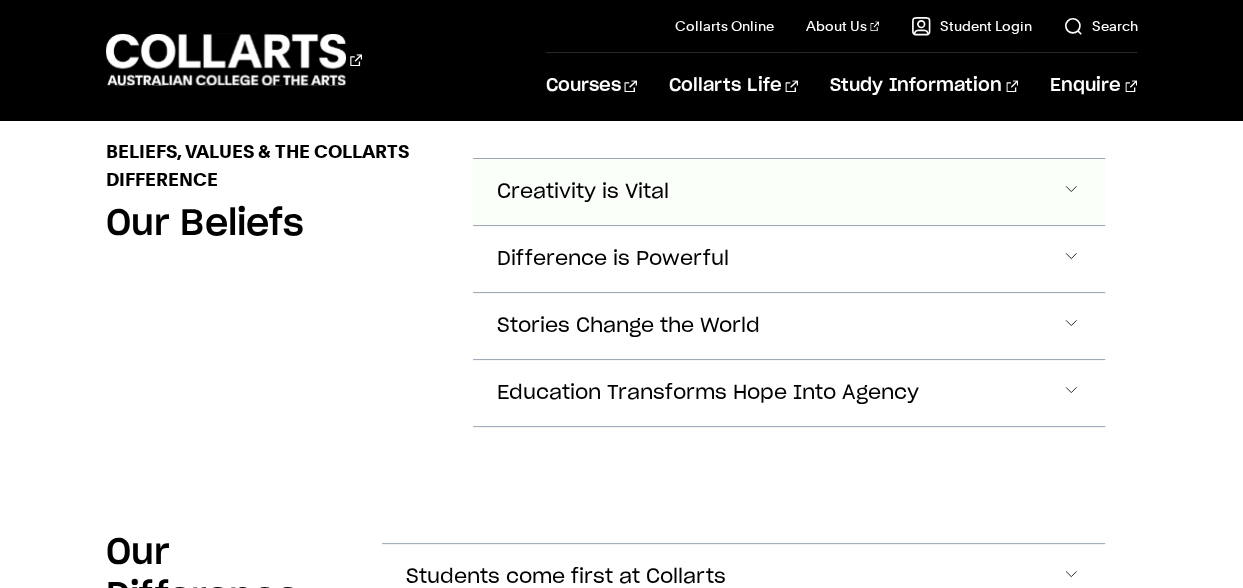 click at bounding box center (1071, 192) 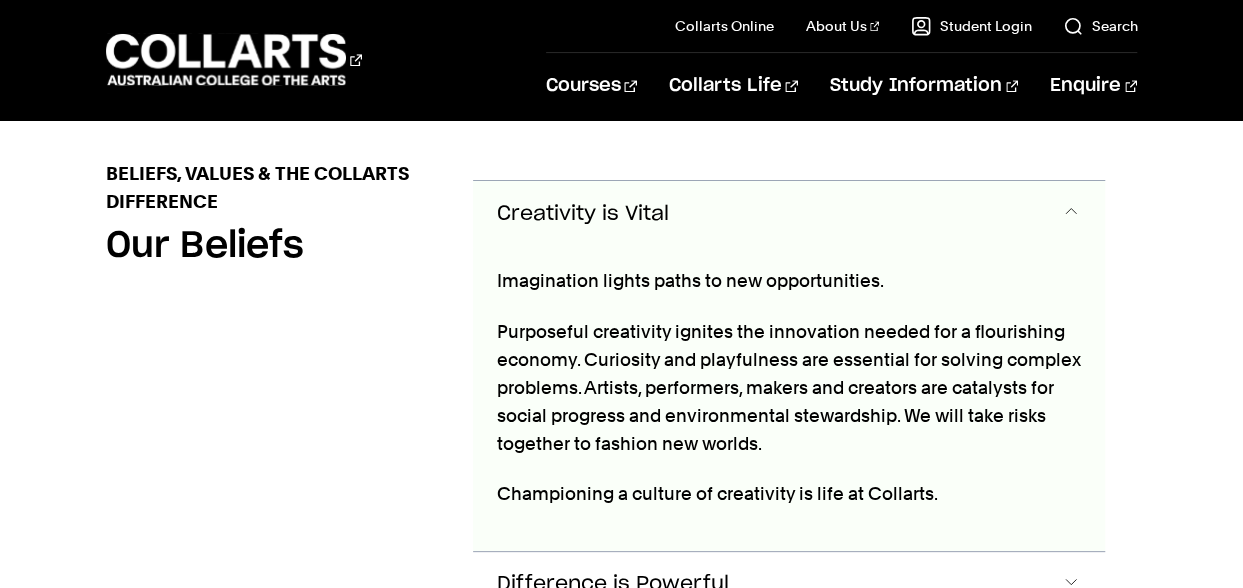 click at bounding box center (1071, 214) 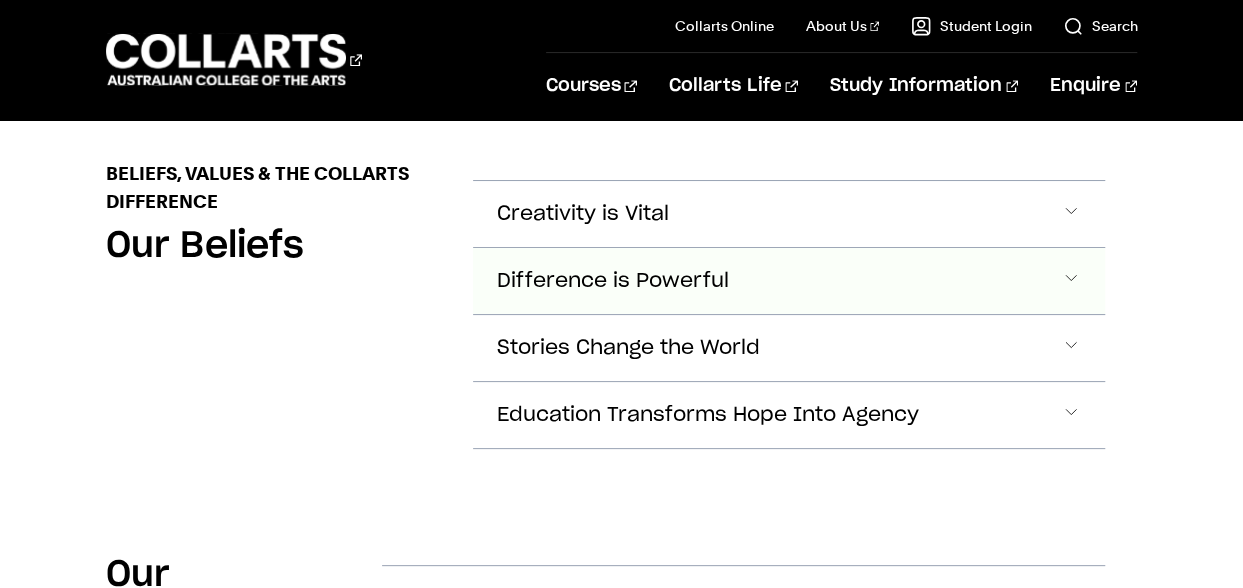 click at bounding box center [1071, 214] 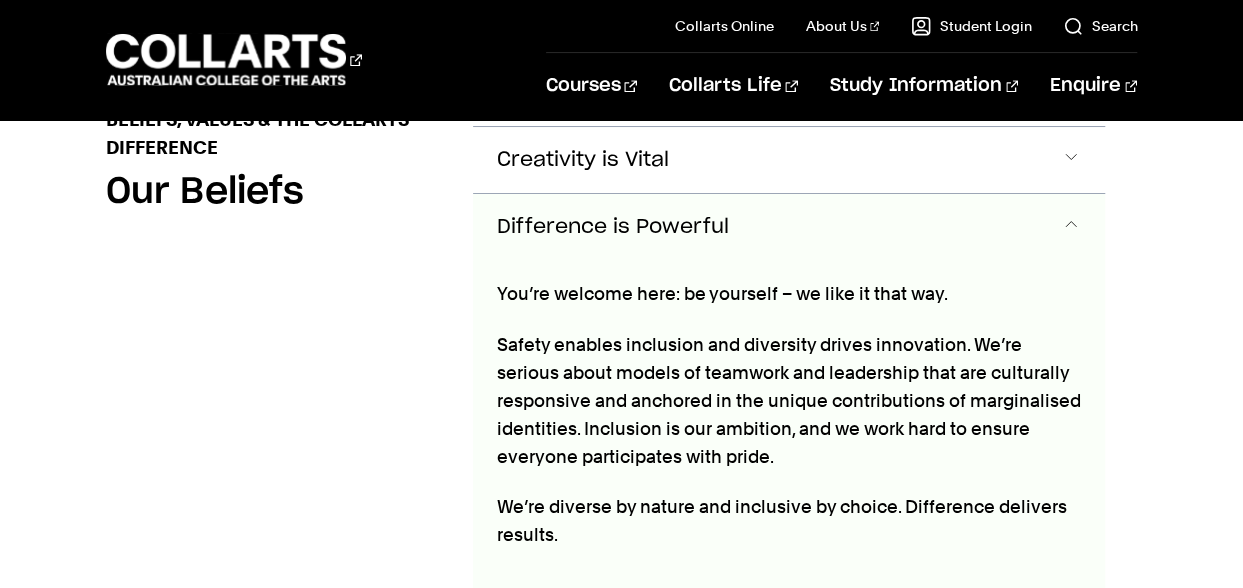 scroll, scrollTop: 944, scrollLeft: 0, axis: vertical 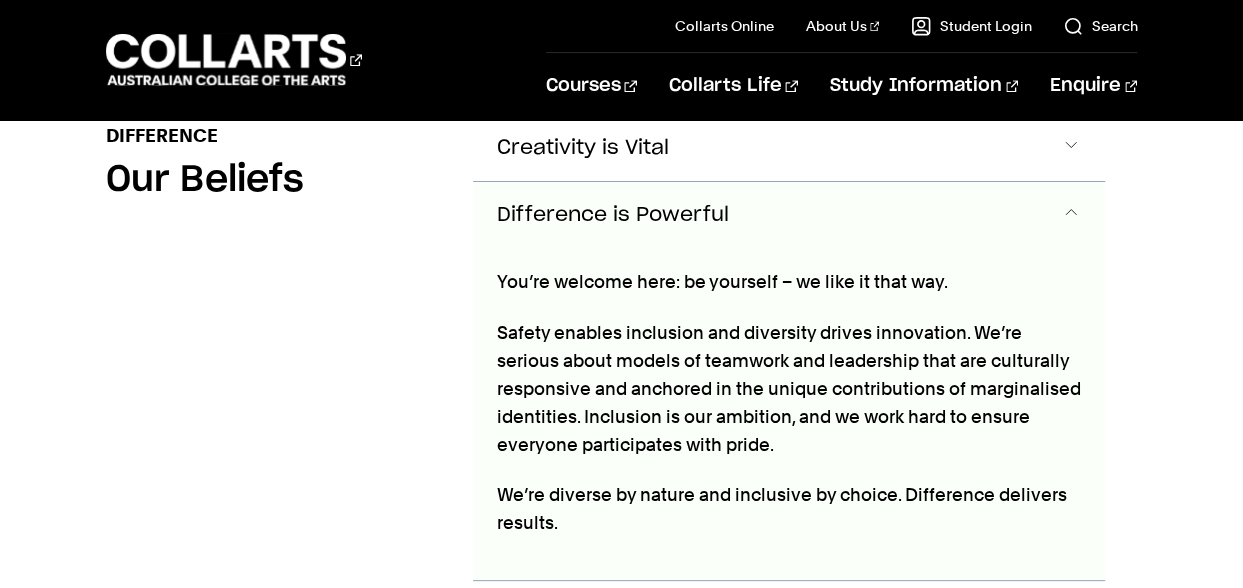 click at bounding box center (1071, 215) 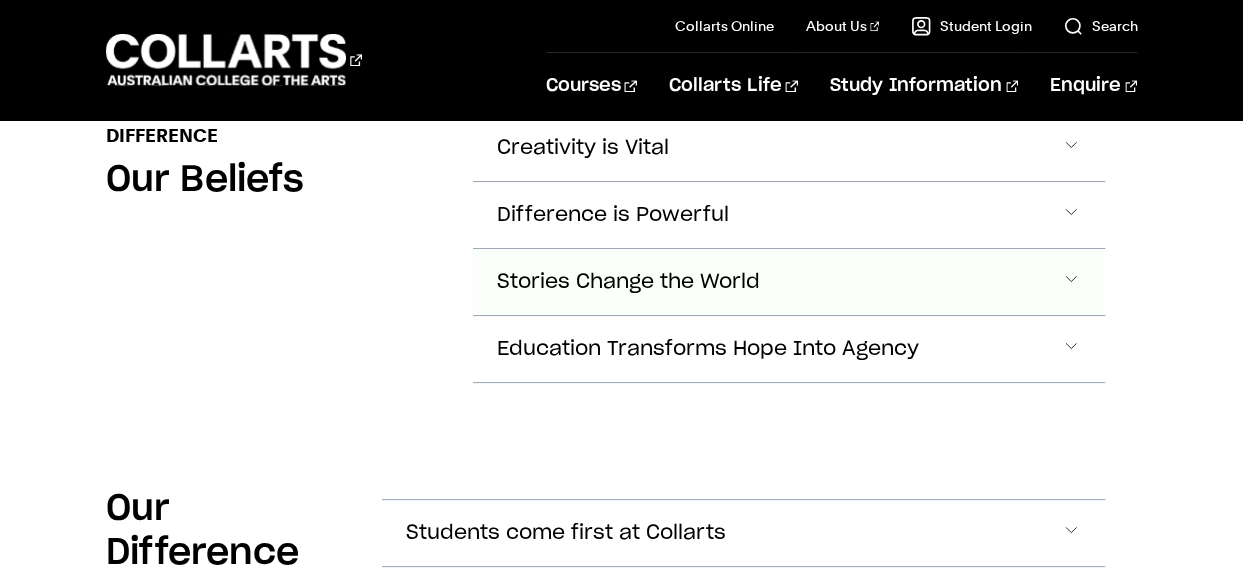 click at bounding box center [1071, 148] 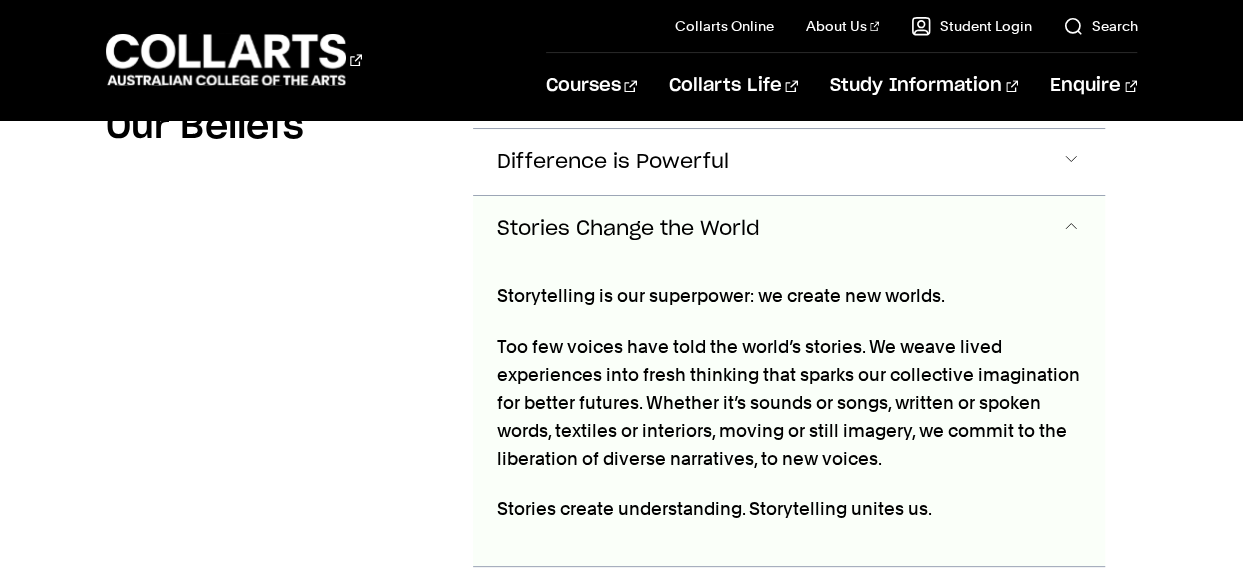 scroll, scrollTop: 1008, scrollLeft: 0, axis: vertical 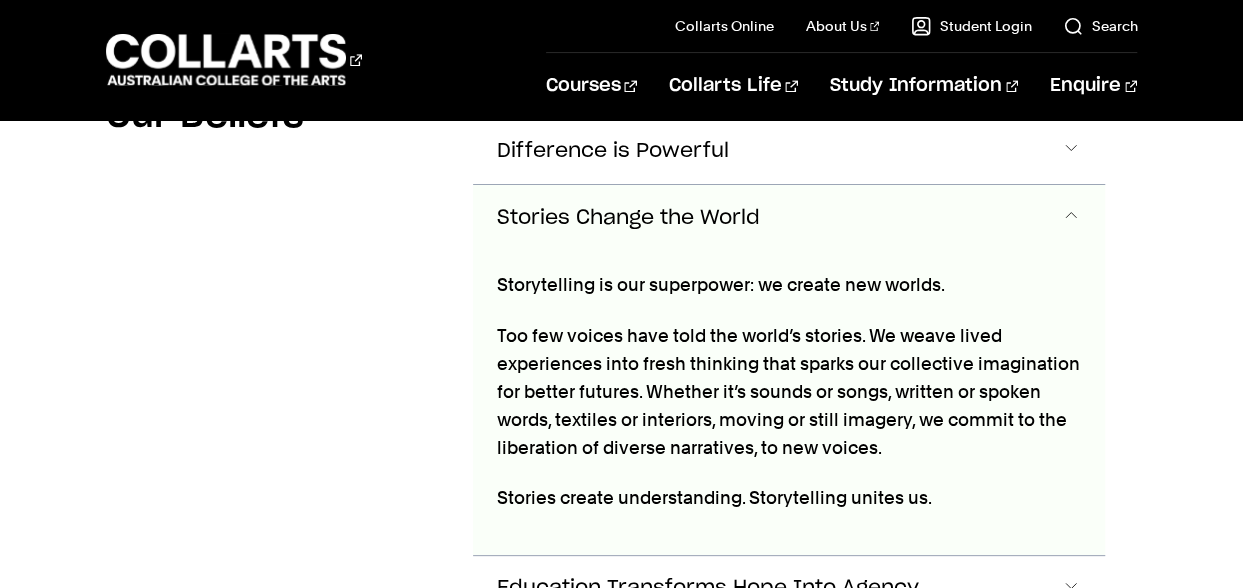 click at bounding box center (1071, 218) 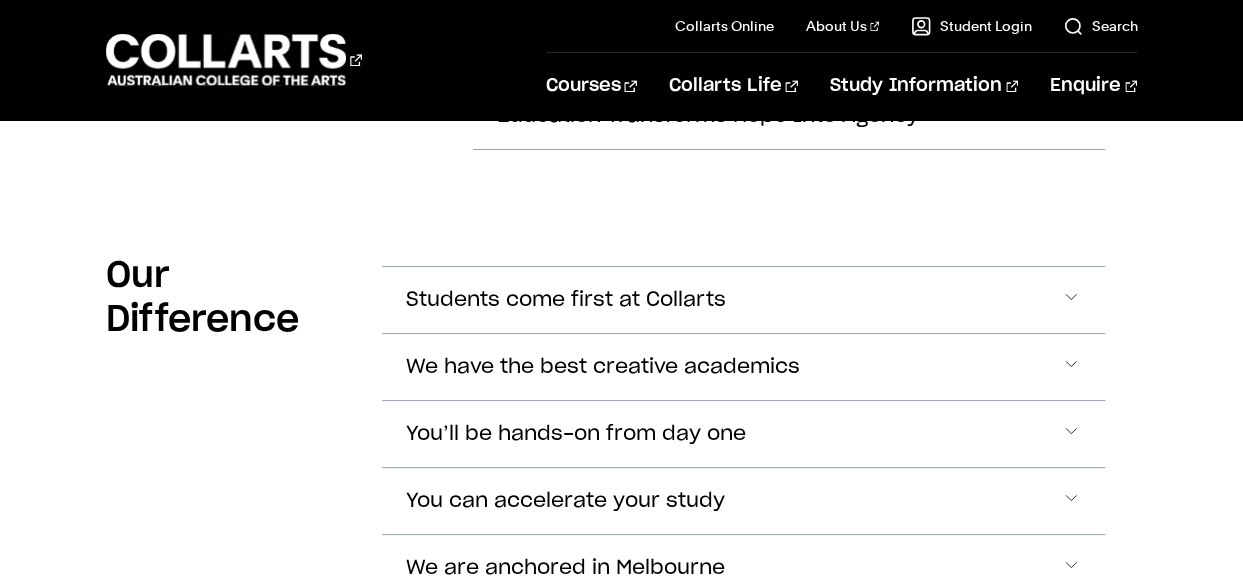 scroll, scrollTop: 1208, scrollLeft: 0, axis: vertical 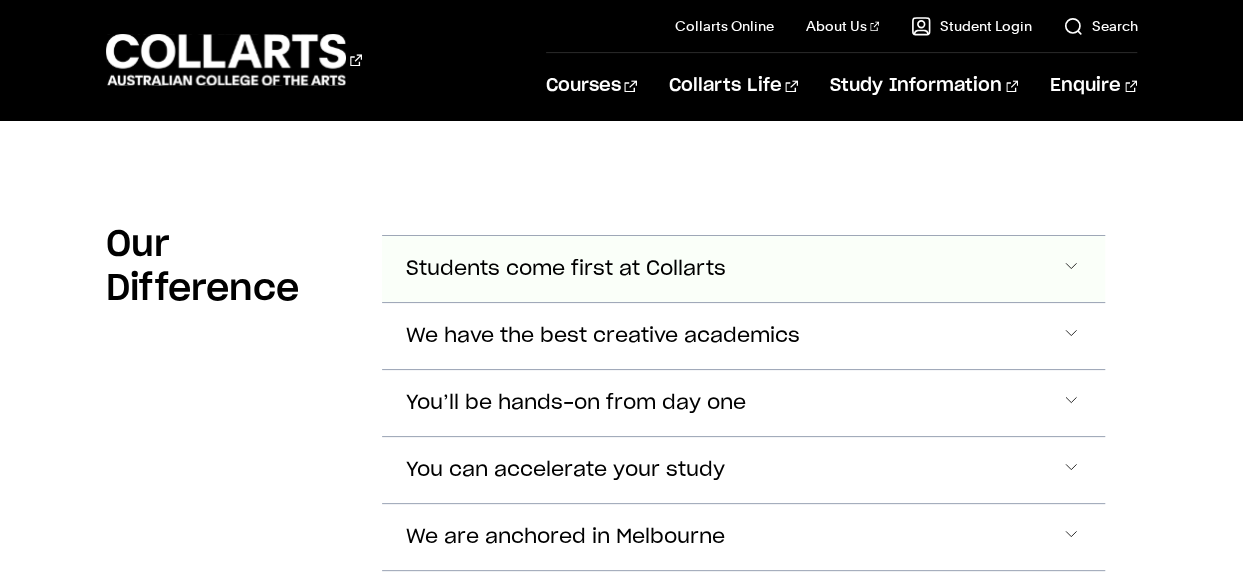 click at bounding box center [1071, -116] 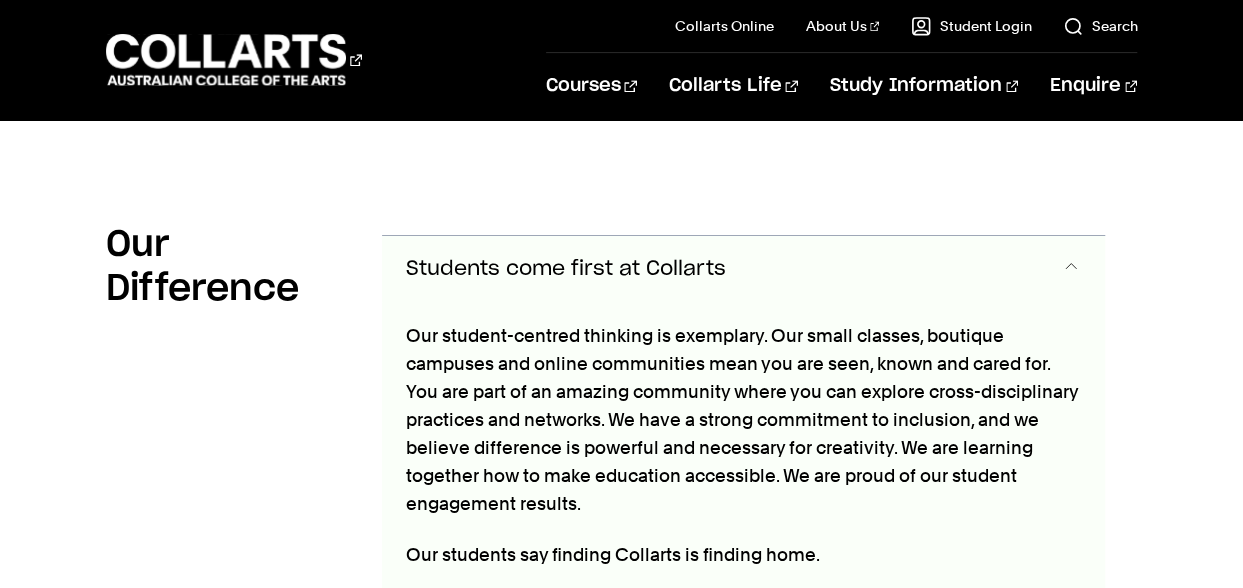 scroll, scrollTop: 1255, scrollLeft: 0, axis: vertical 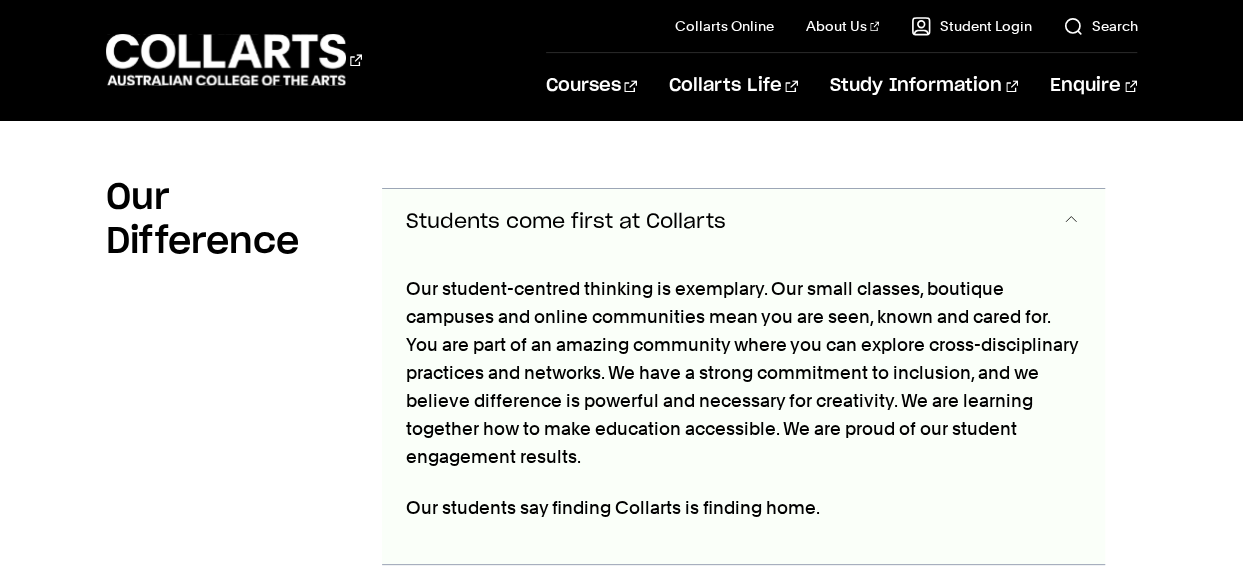 click at bounding box center [1071, 222] 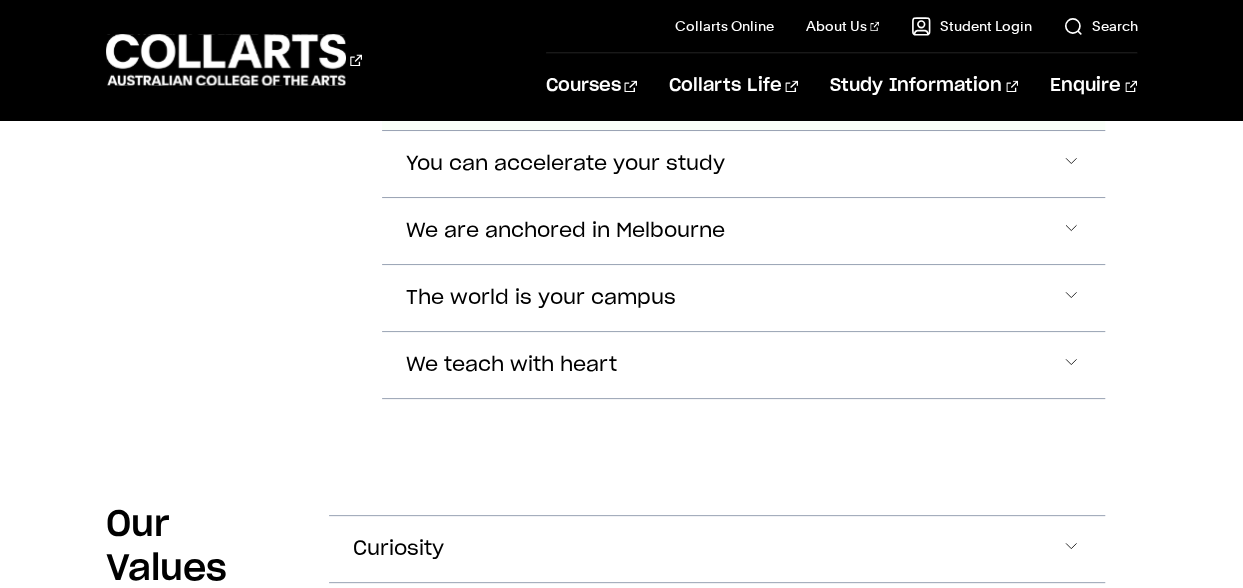 scroll, scrollTop: 1555, scrollLeft: 0, axis: vertical 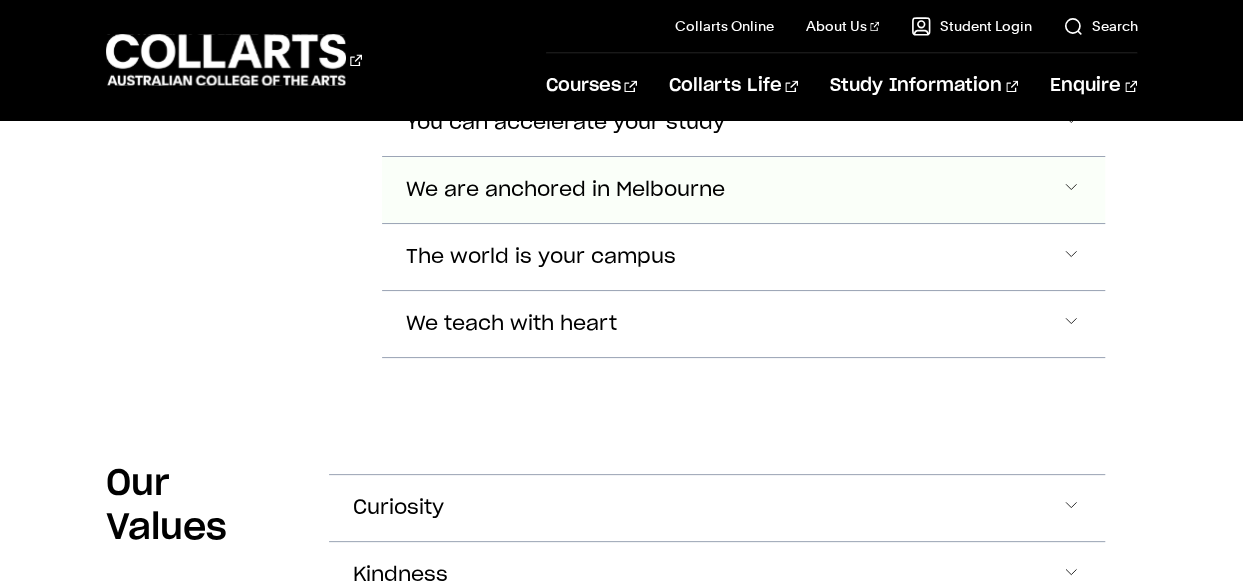 click at bounding box center [1071, -463] 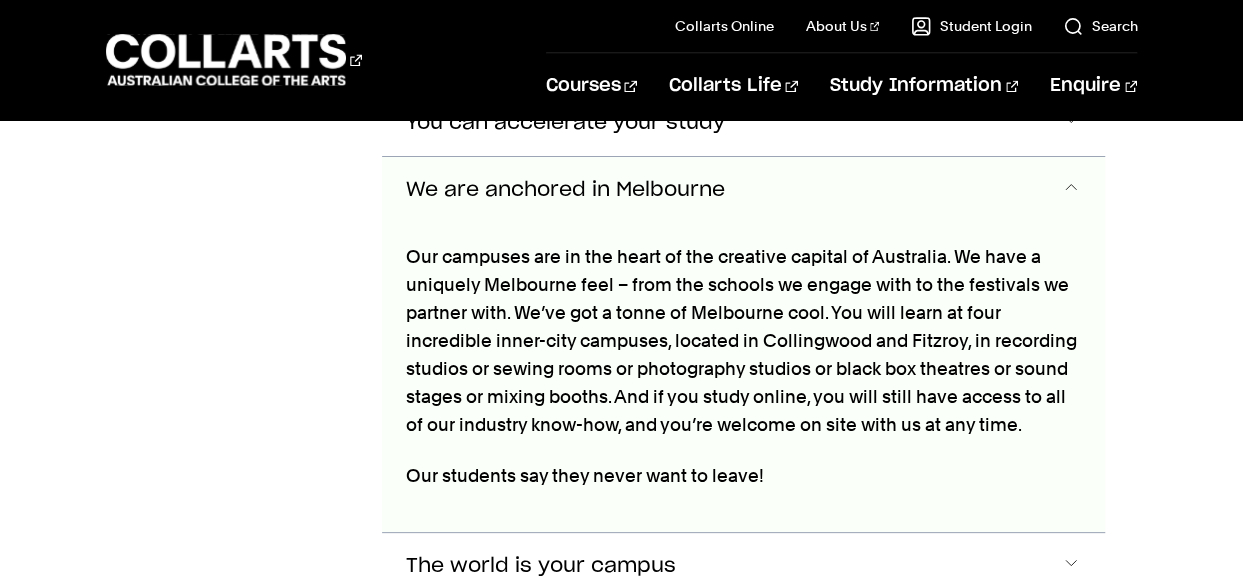 scroll, scrollTop: 1515, scrollLeft: 0, axis: vertical 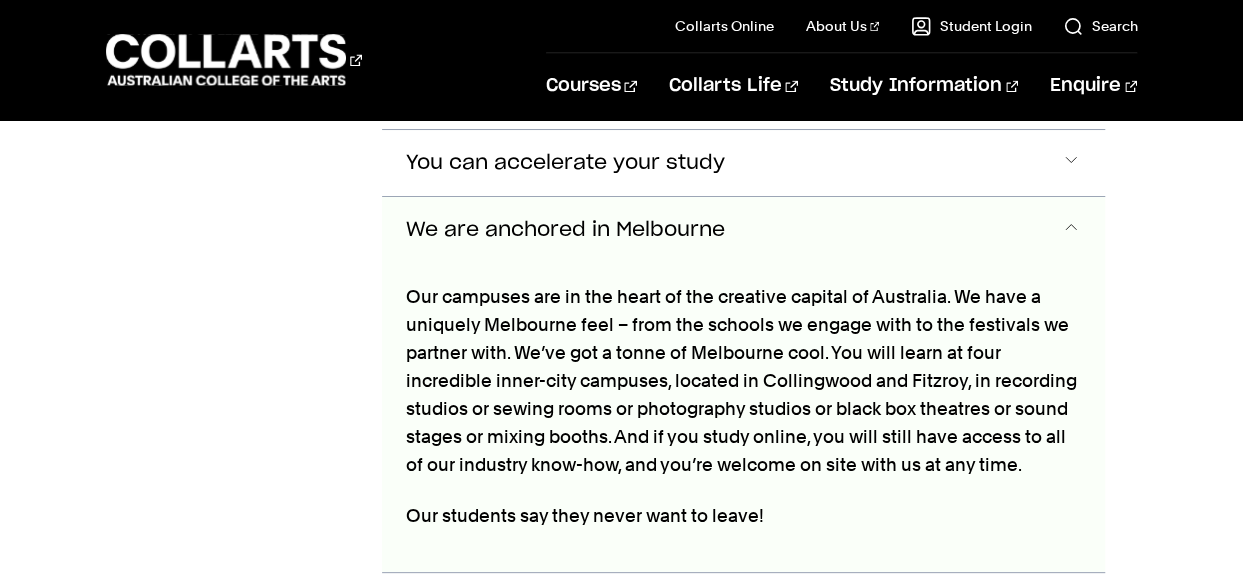 click at bounding box center [1071, 230] 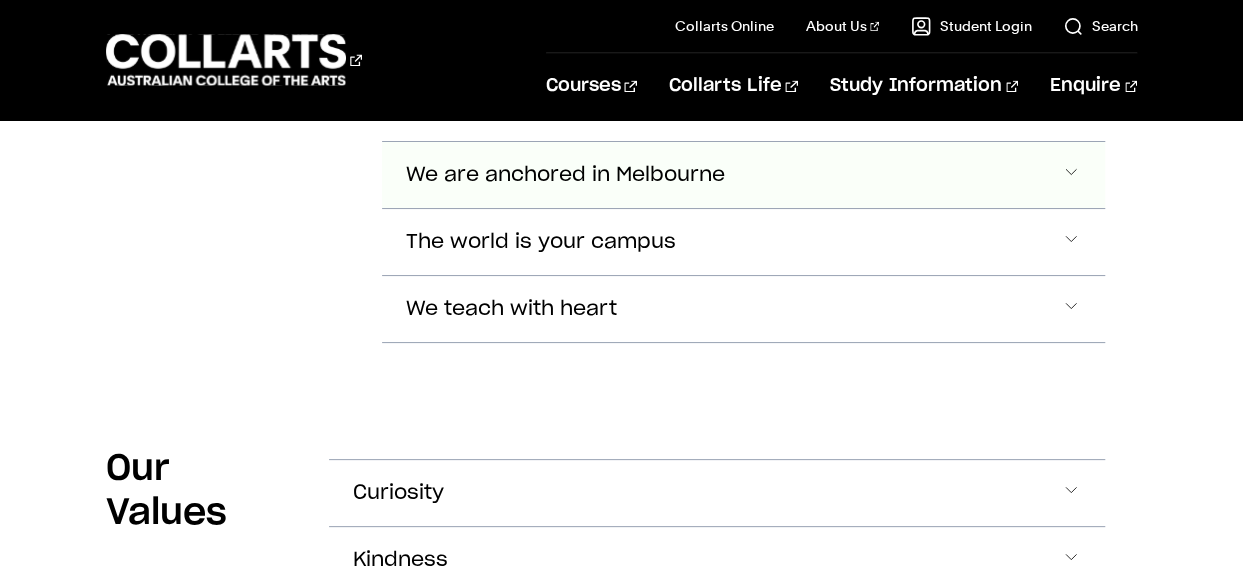 scroll, scrollTop: 1615, scrollLeft: 0, axis: vertical 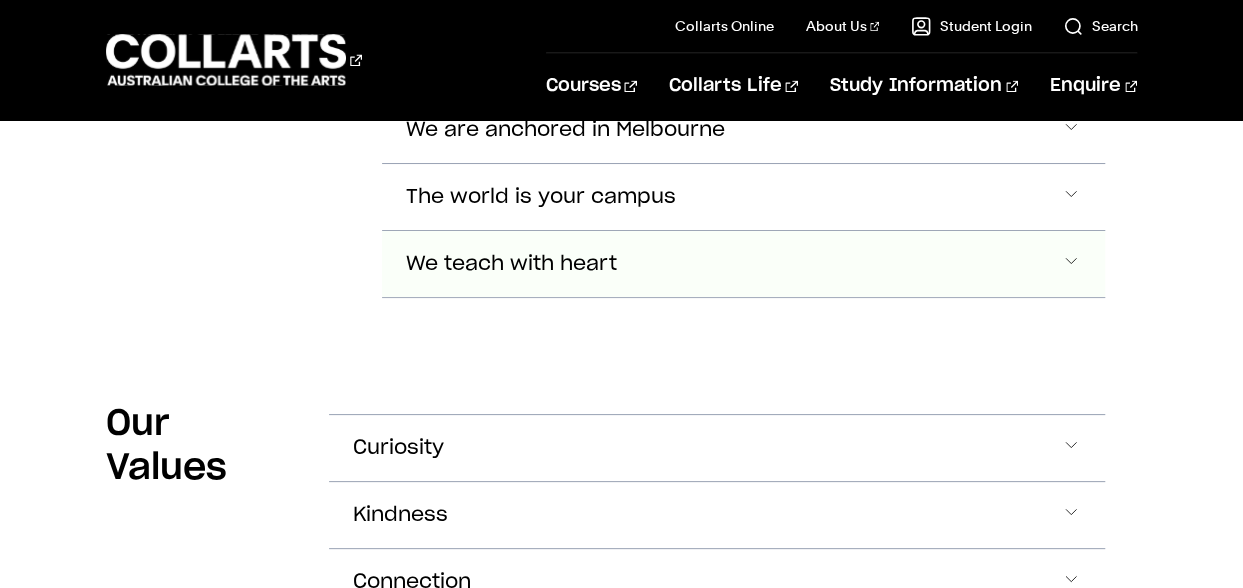 click at bounding box center [1071, -523] 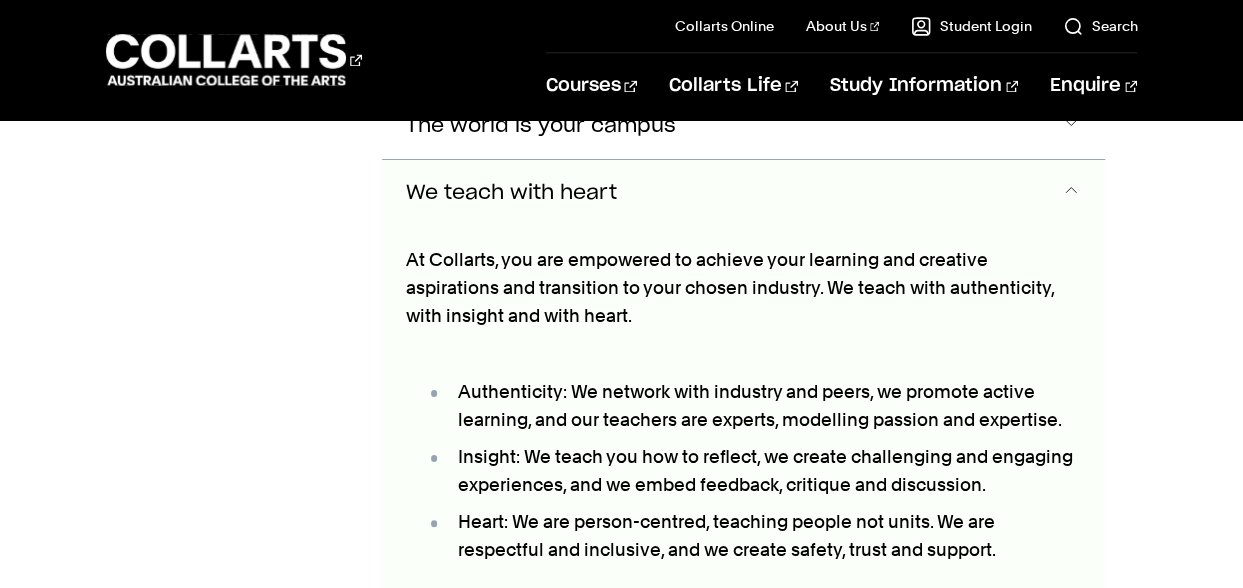 scroll, scrollTop: 1645, scrollLeft: 0, axis: vertical 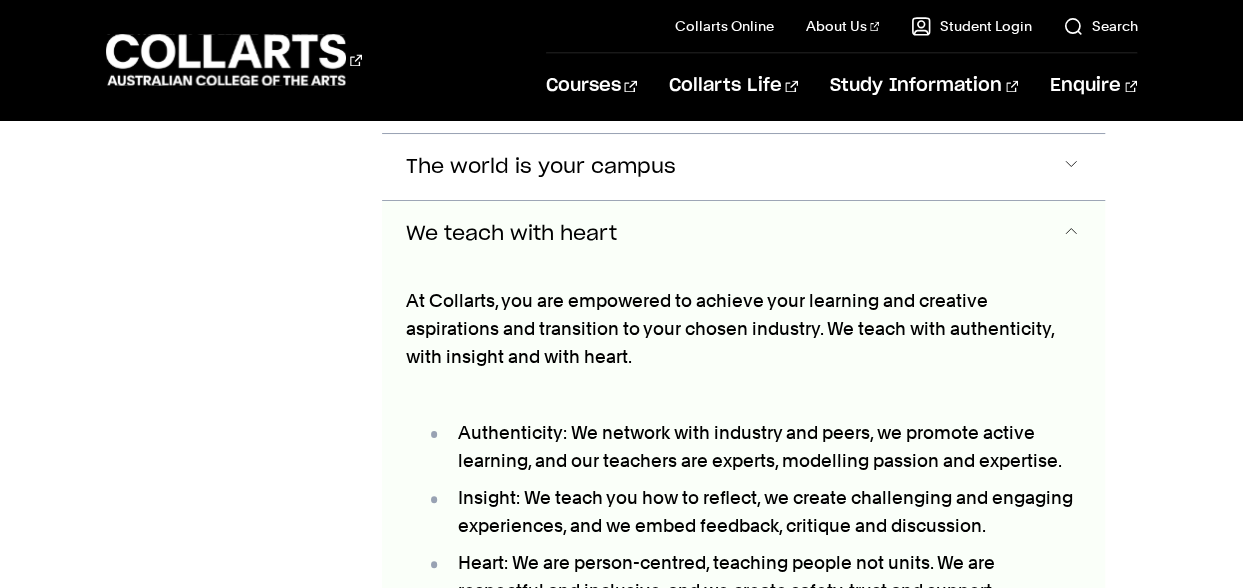 click at bounding box center (1071, 234) 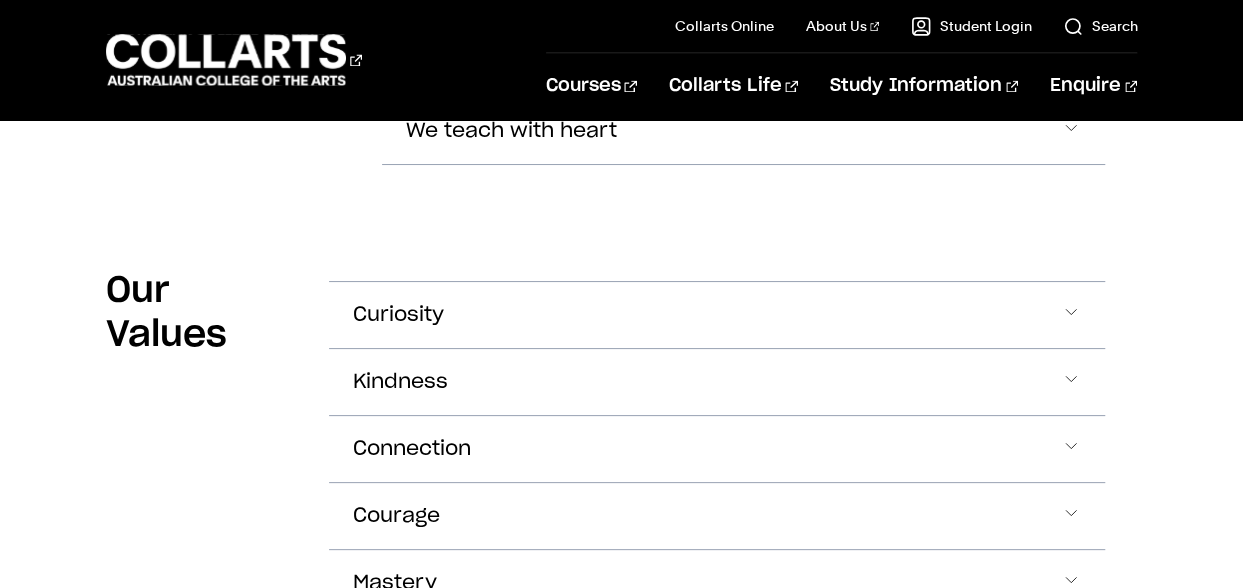 scroll, scrollTop: 1845, scrollLeft: 0, axis: vertical 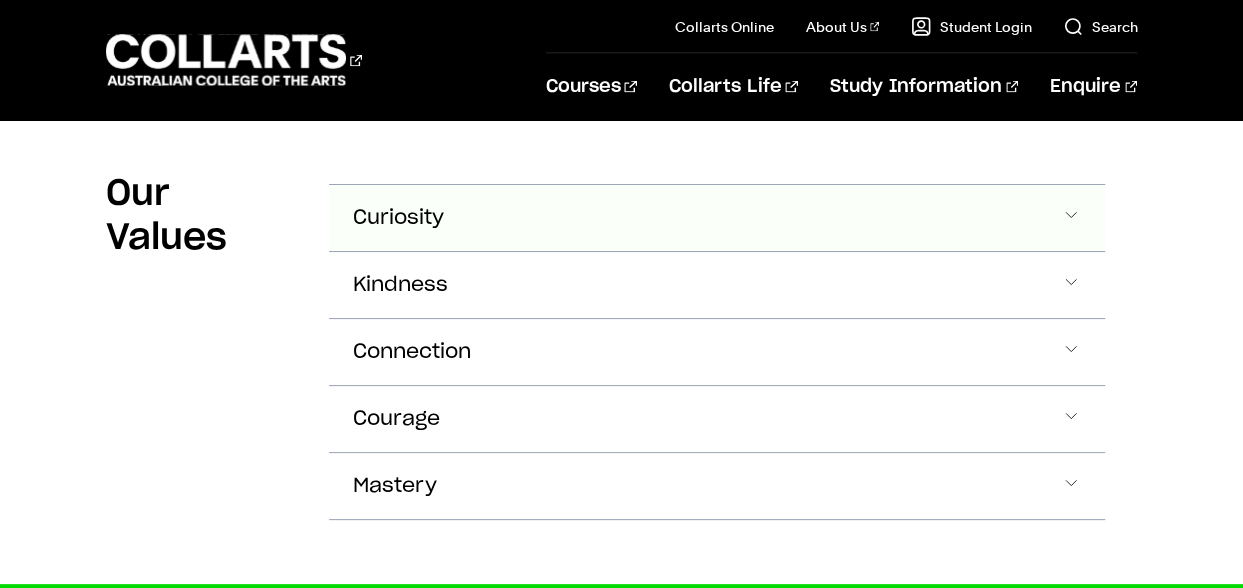 click at bounding box center (1071, -753) 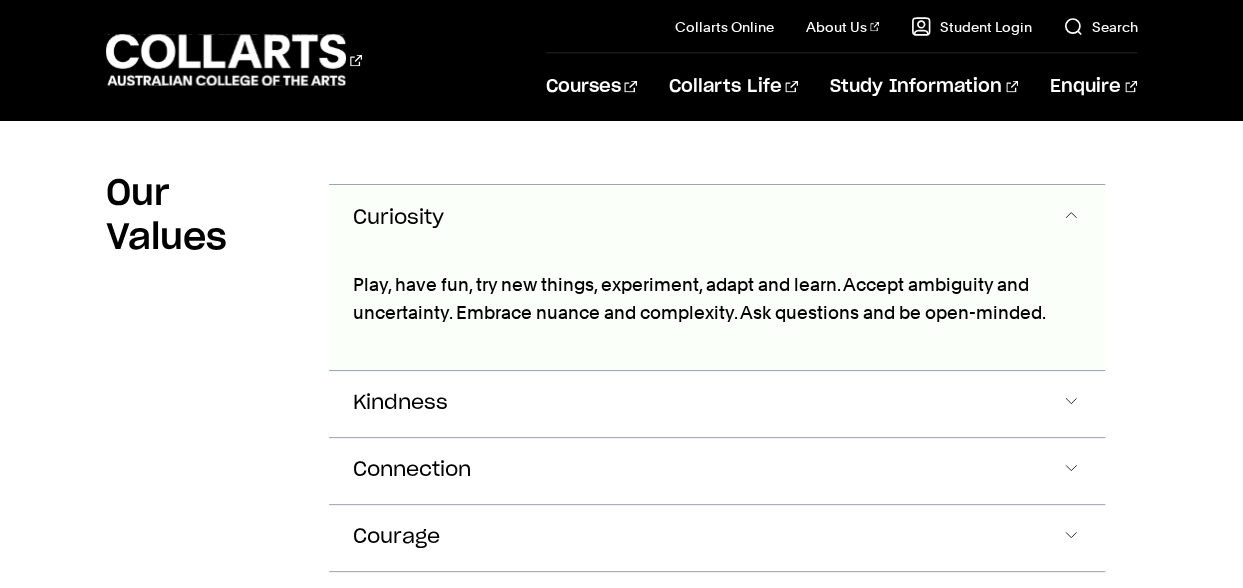 scroll, scrollTop: 1827, scrollLeft: 0, axis: vertical 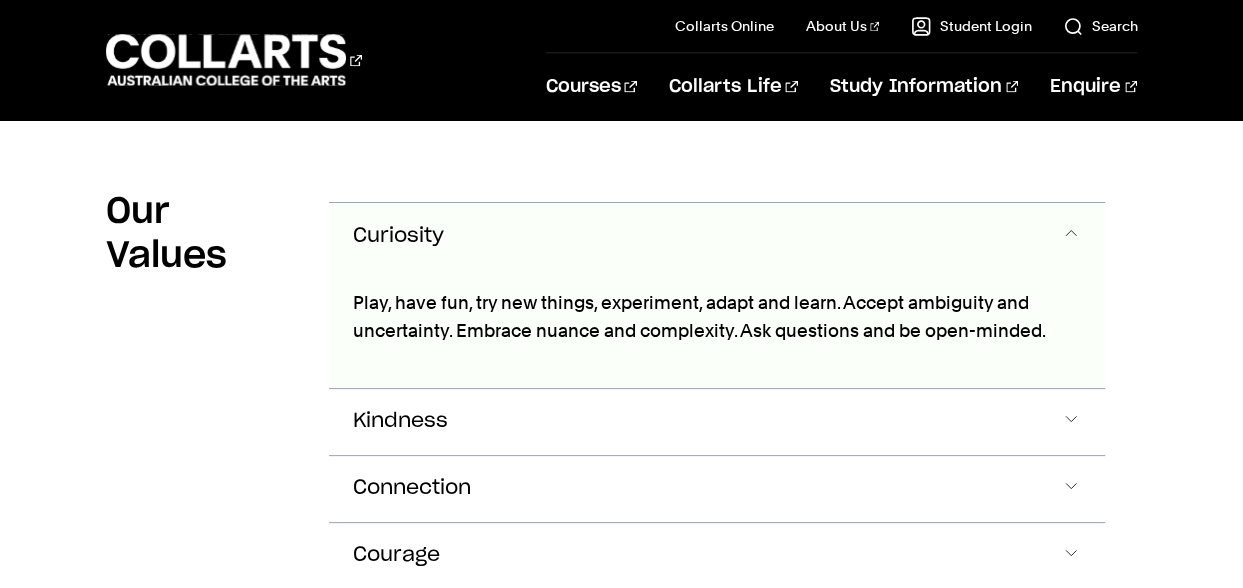 click at bounding box center (1071, 236) 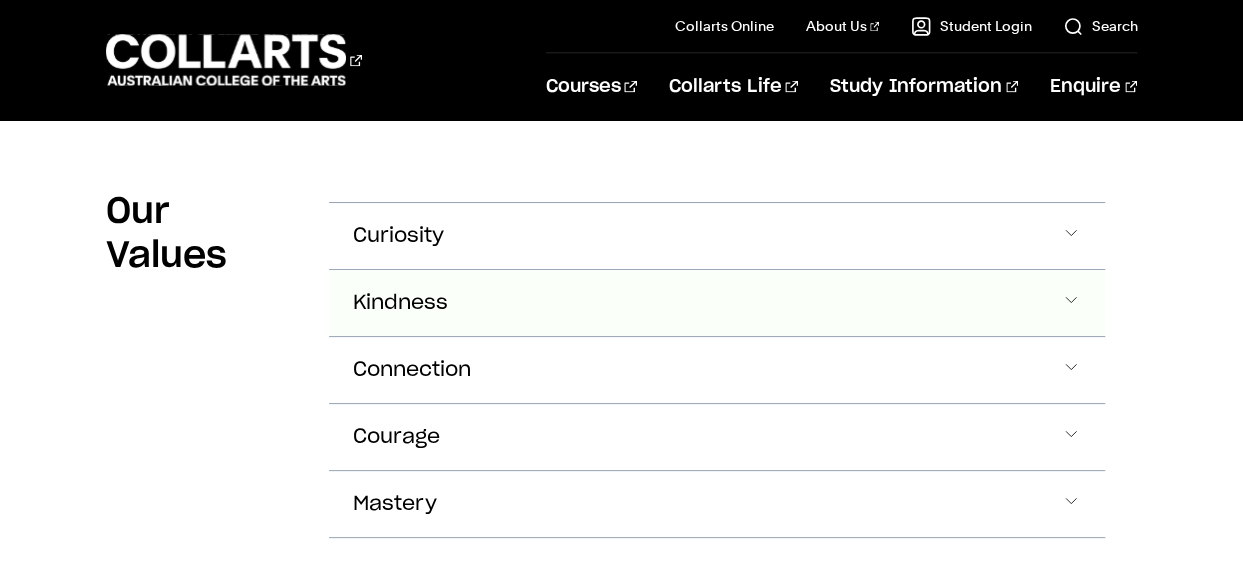 click at bounding box center (1071, -735) 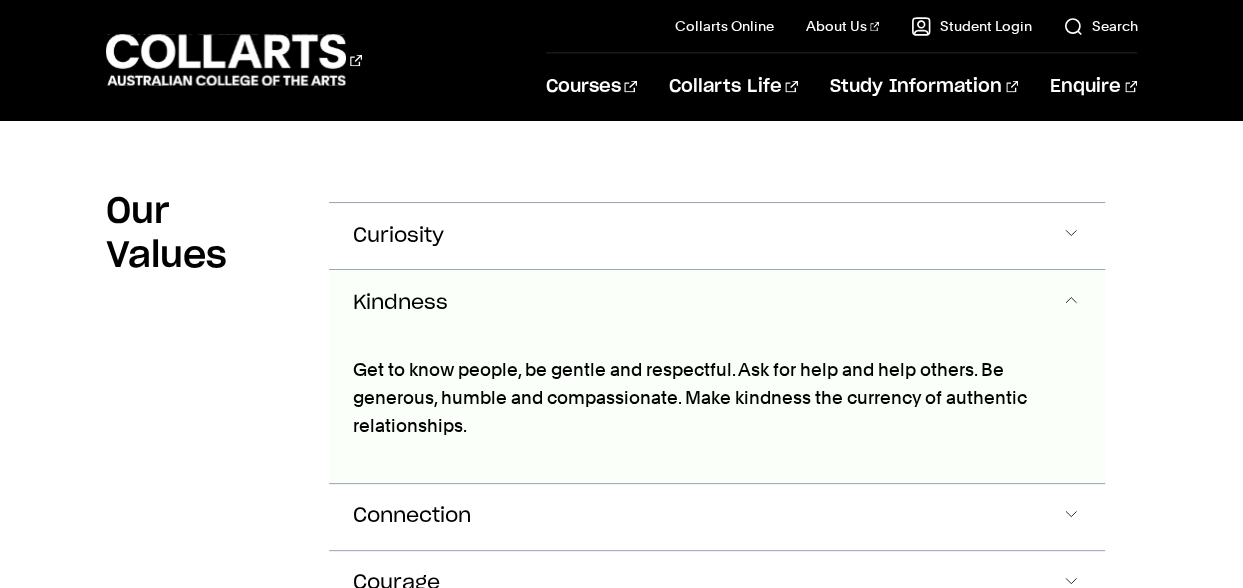 scroll, scrollTop: 1892, scrollLeft: 0, axis: vertical 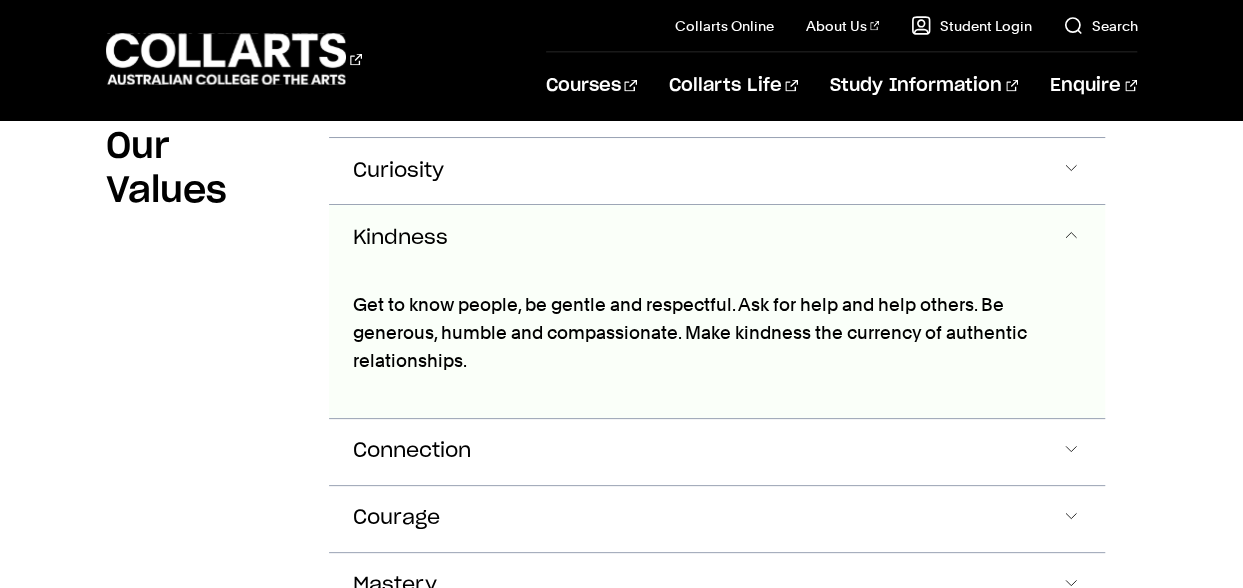click at bounding box center [1071, 238] 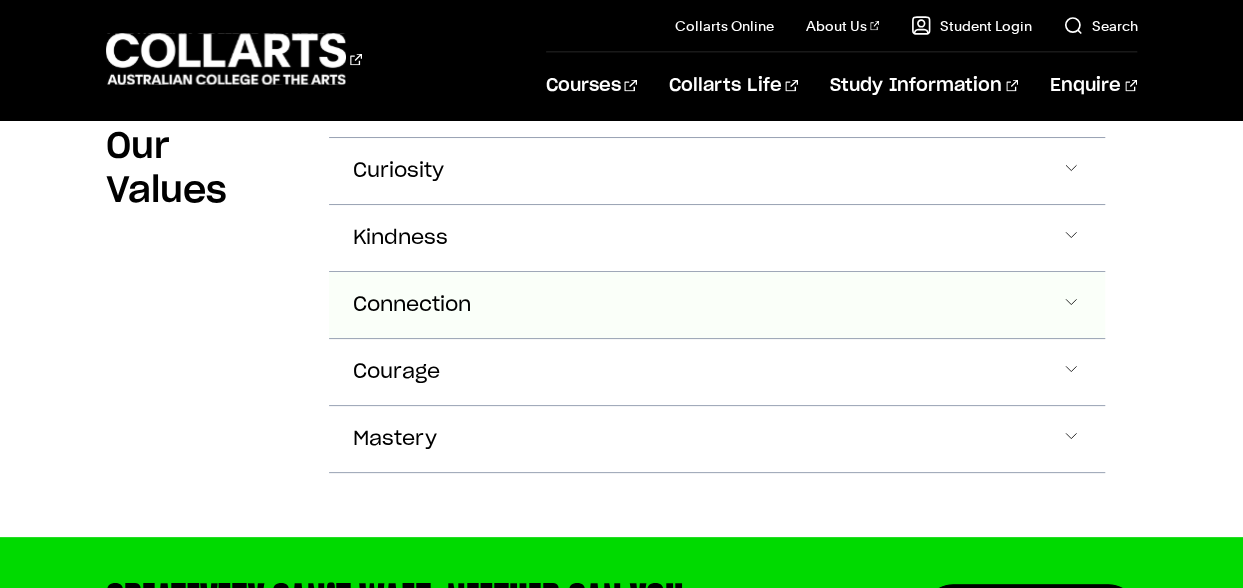 click at bounding box center (1071, -800) 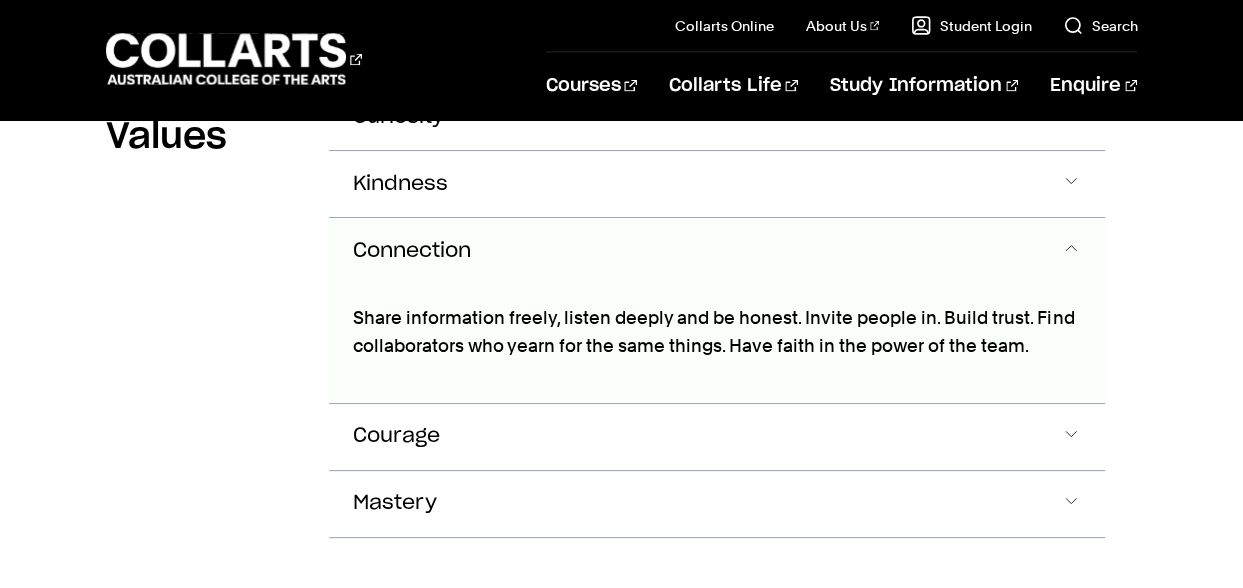 scroll, scrollTop: 1957, scrollLeft: 0, axis: vertical 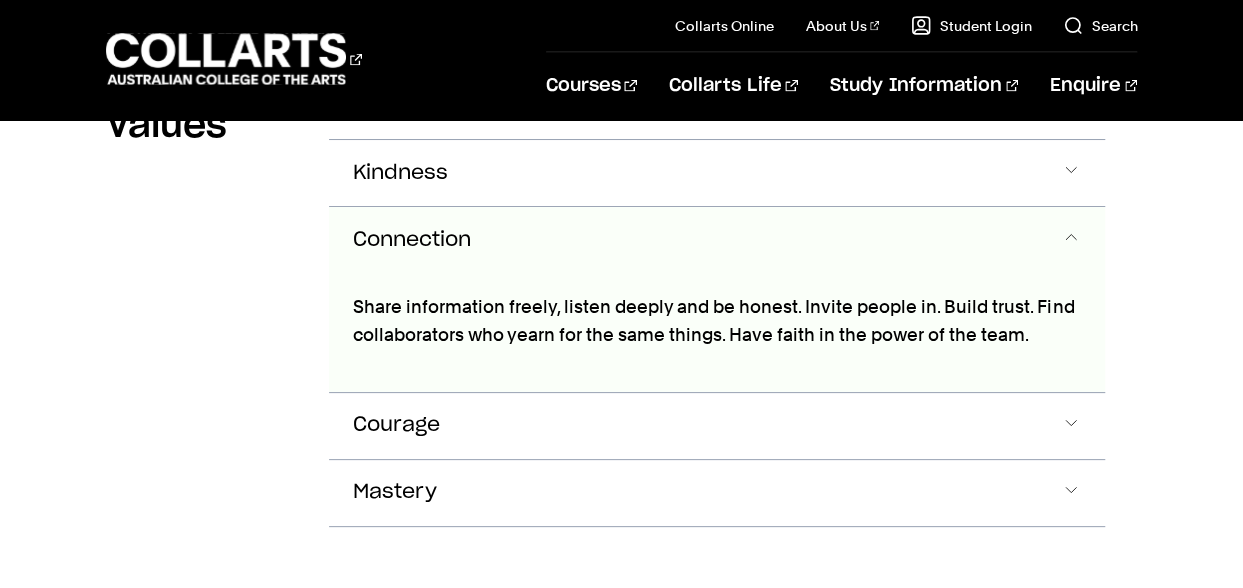 click at bounding box center [1071, 240] 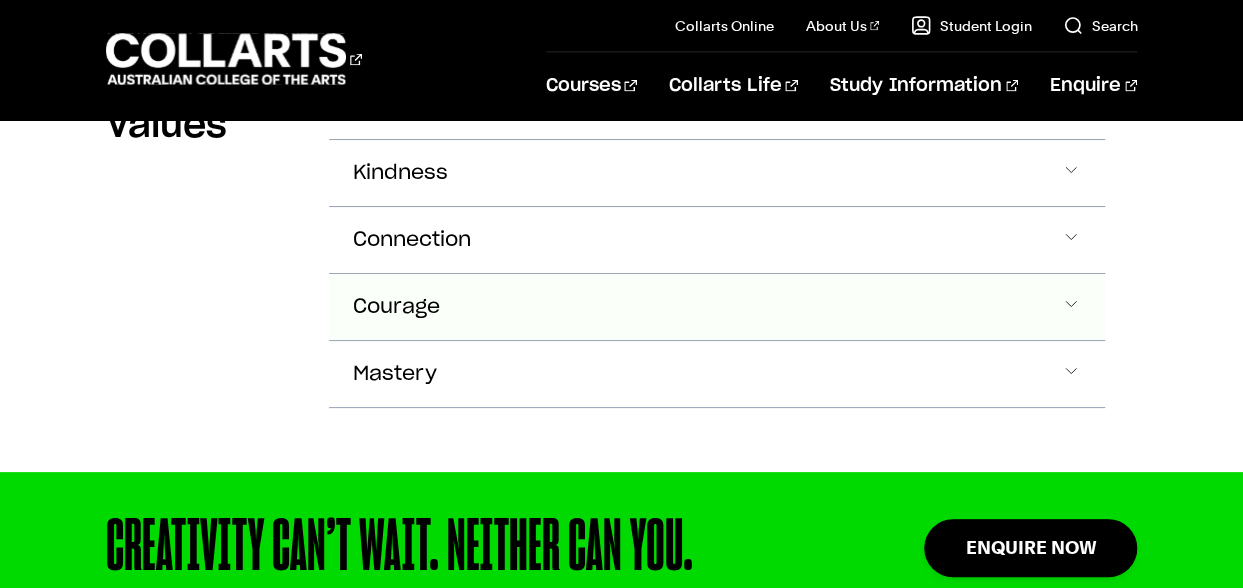 click at bounding box center [1071, -865] 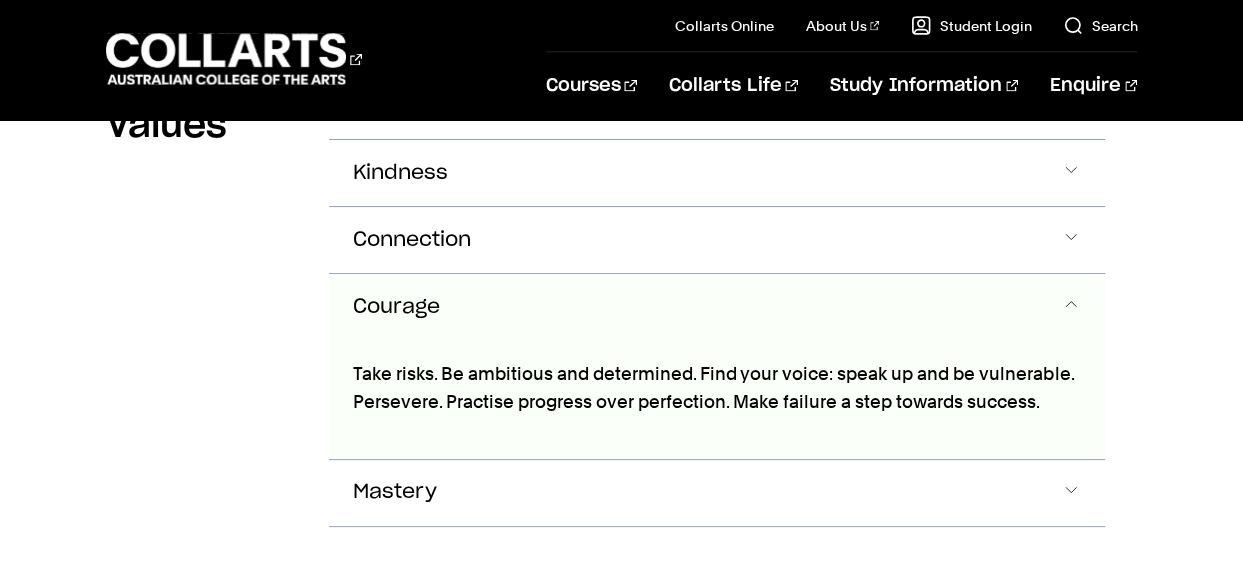 scroll, scrollTop: 2022, scrollLeft: 0, axis: vertical 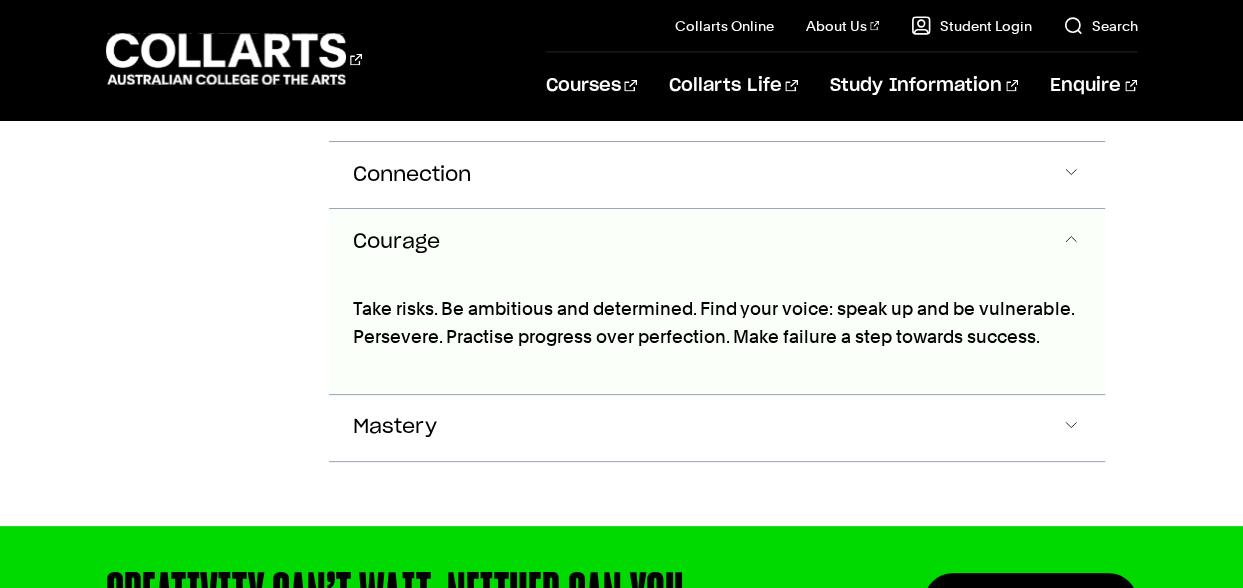 click at bounding box center (1071, 242) 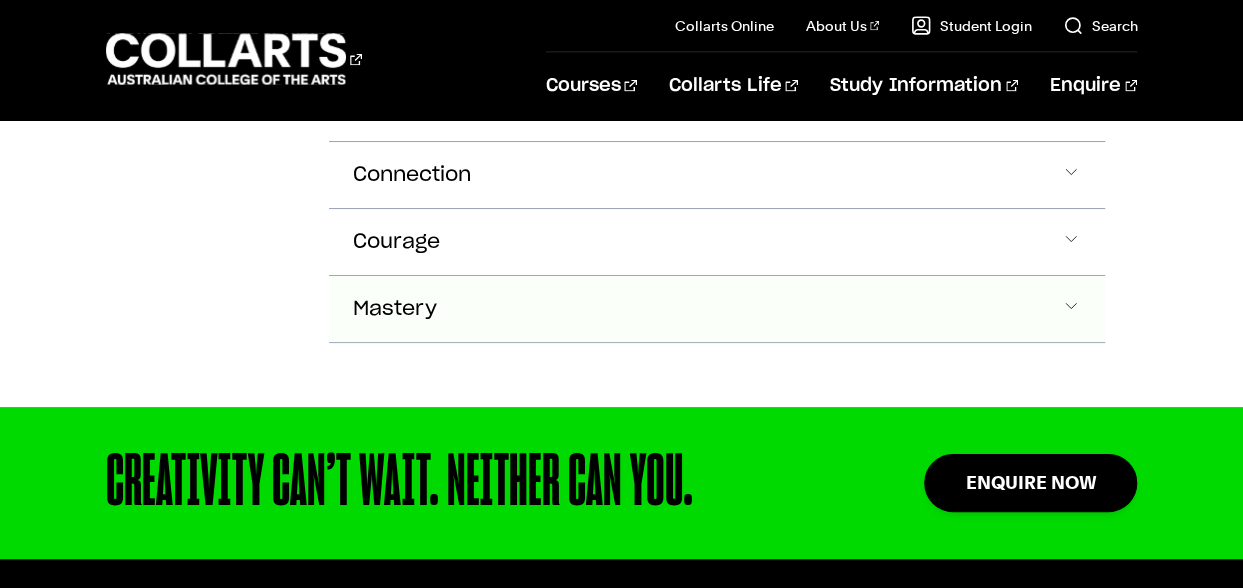 click at bounding box center [1071, -930] 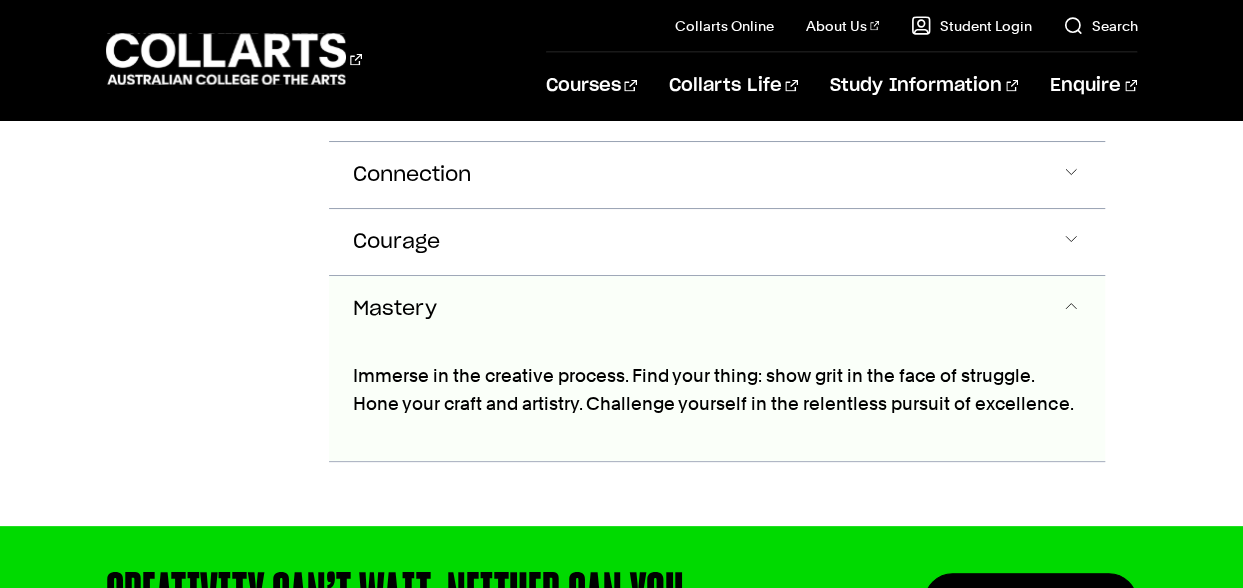 scroll, scrollTop: 2087, scrollLeft: 0, axis: vertical 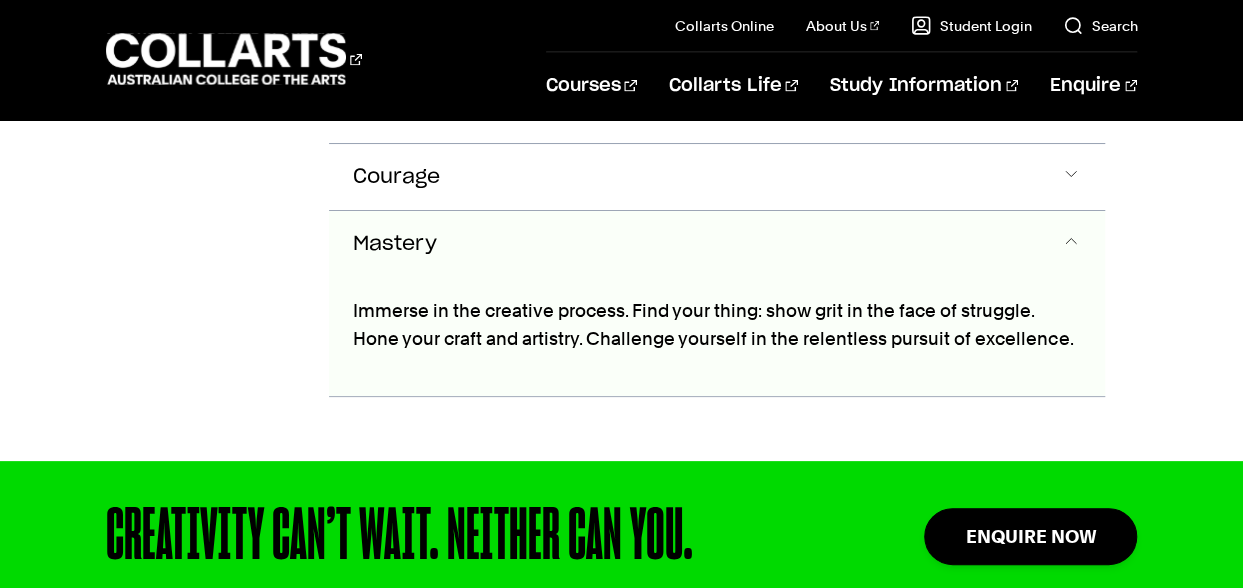 click at bounding box center (1071, 244) 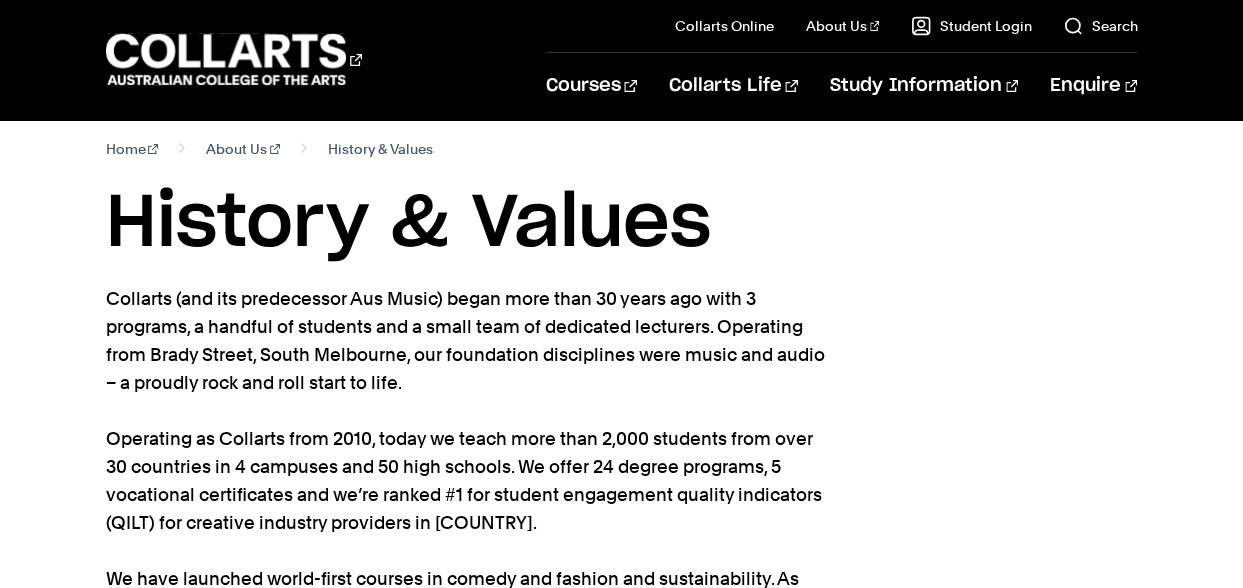 scroll, scrollTop: 0, scrollLeft: 0, axis: both 